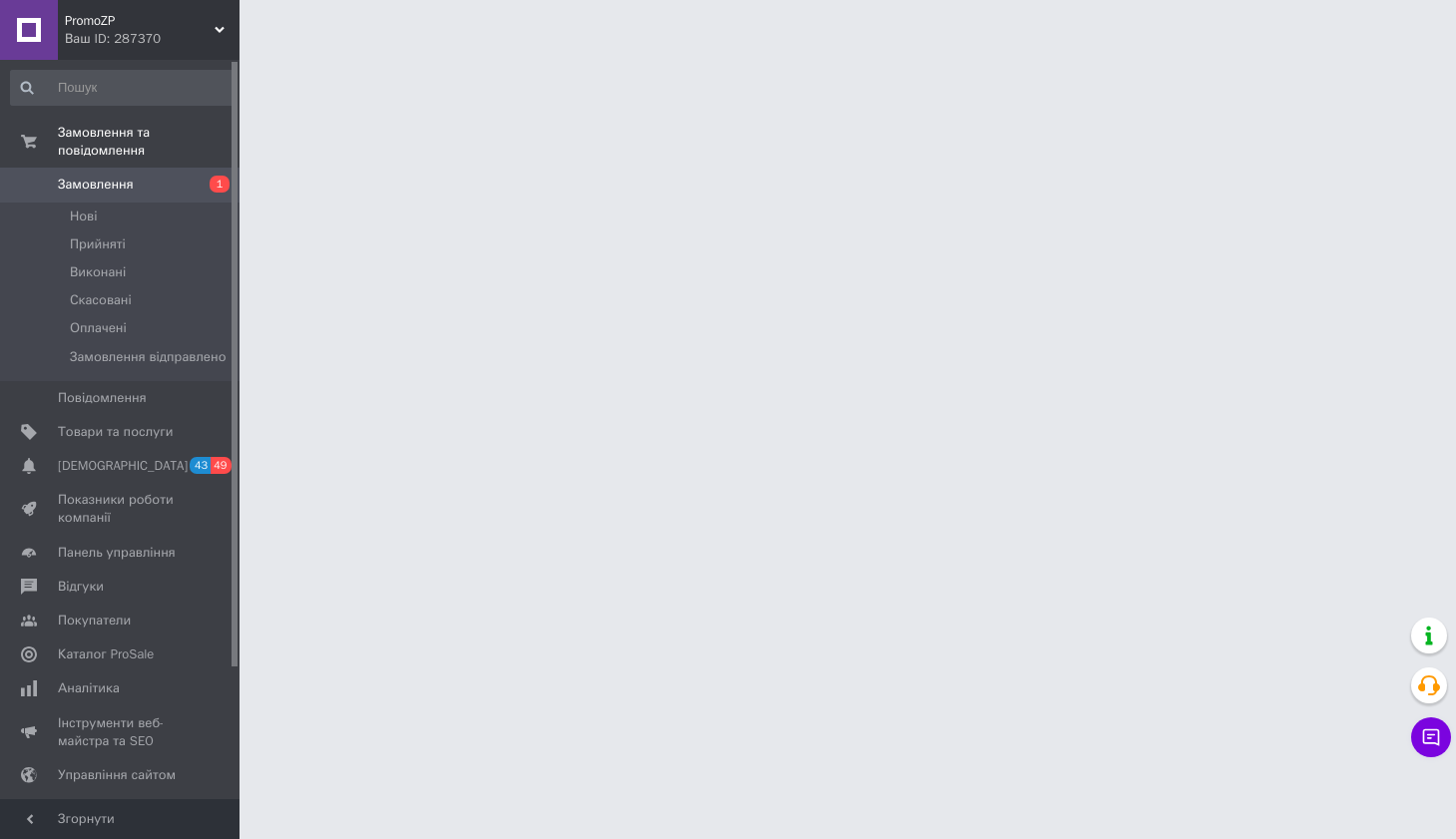 scroll, scrollTop: 0, scrollLeft: 0, axis: both 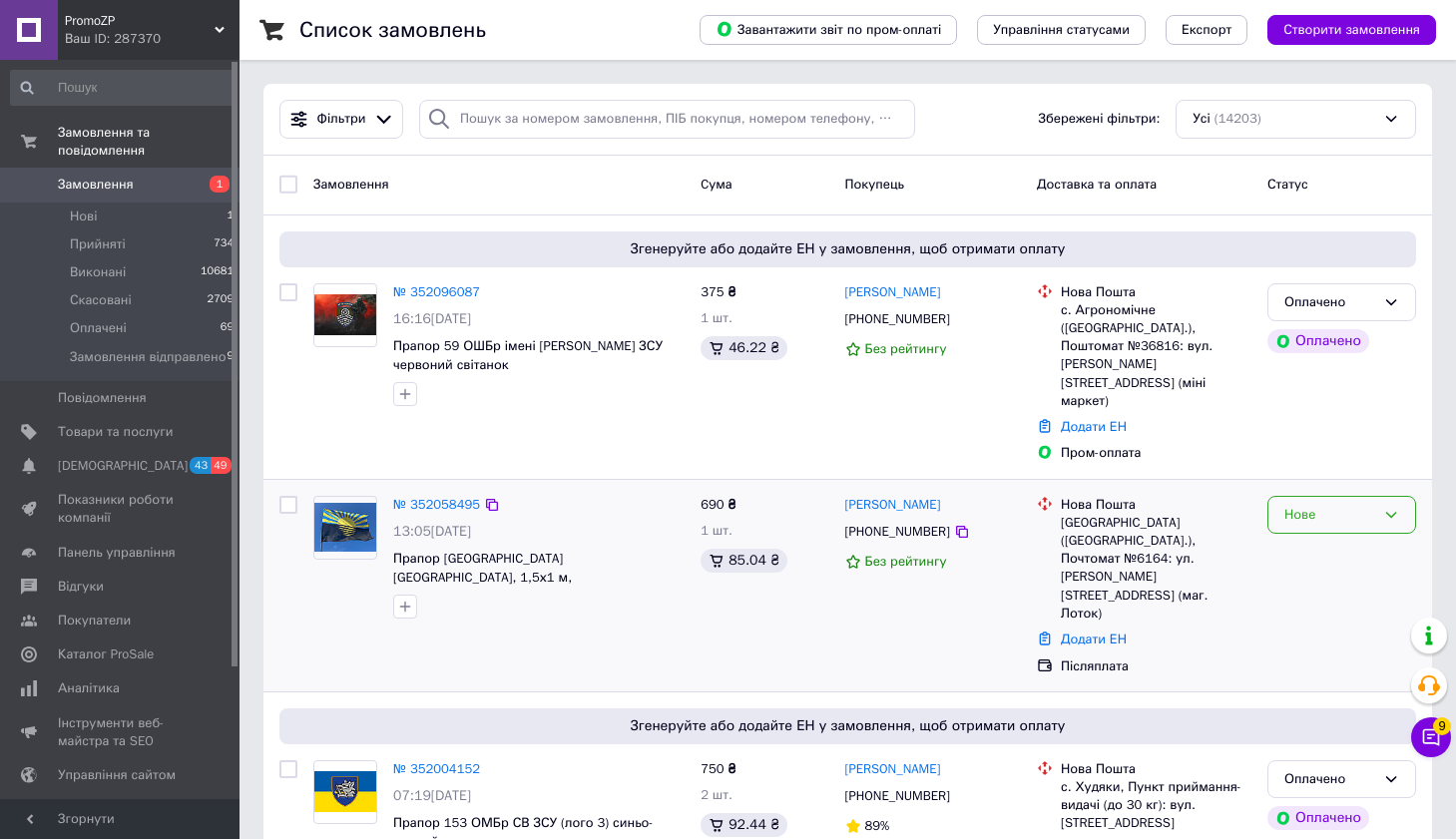 click on "Нове" at bounding box center [1341, 515] 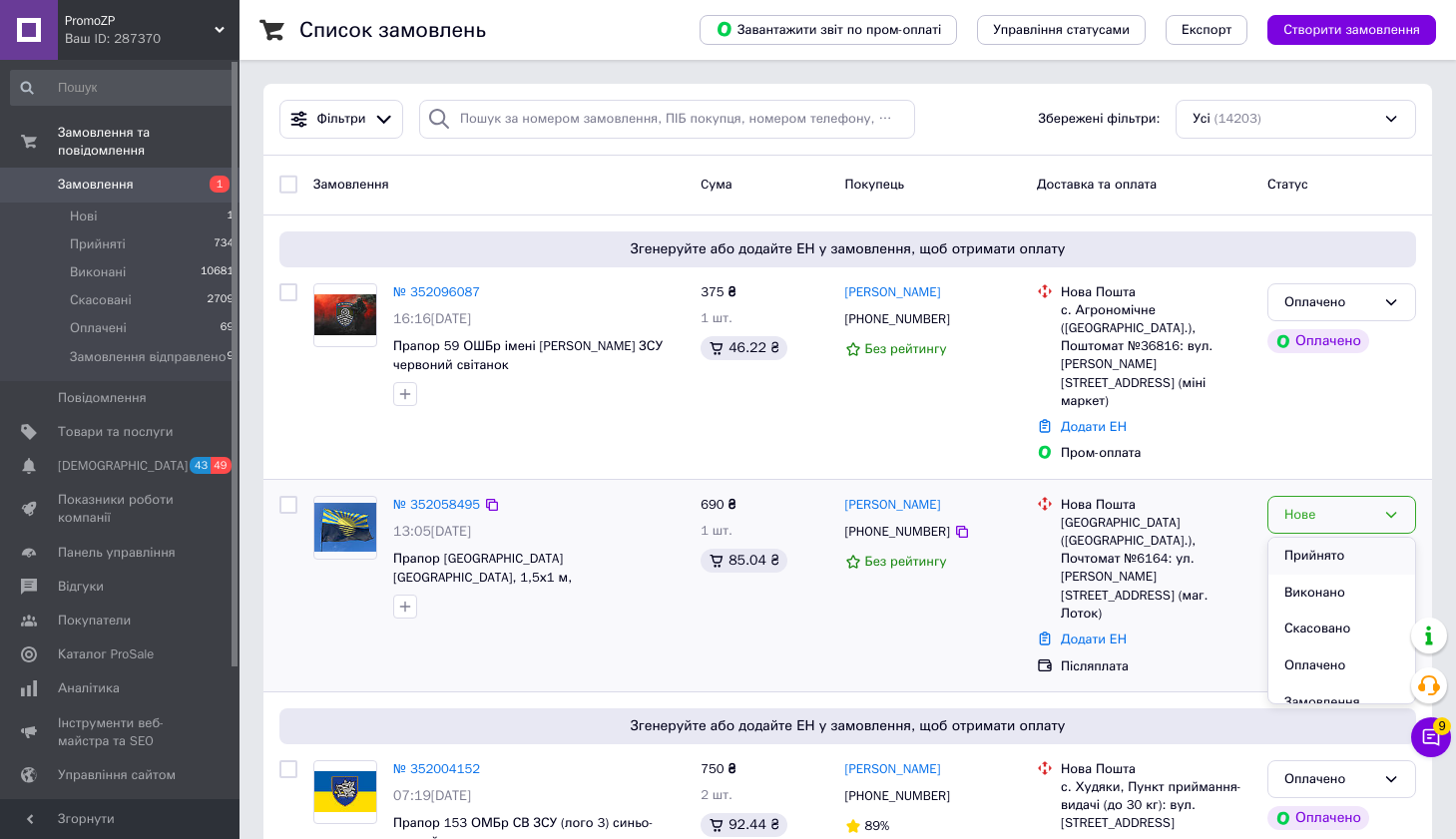 click on "Прийнято" at bounding box center [1341, 556] 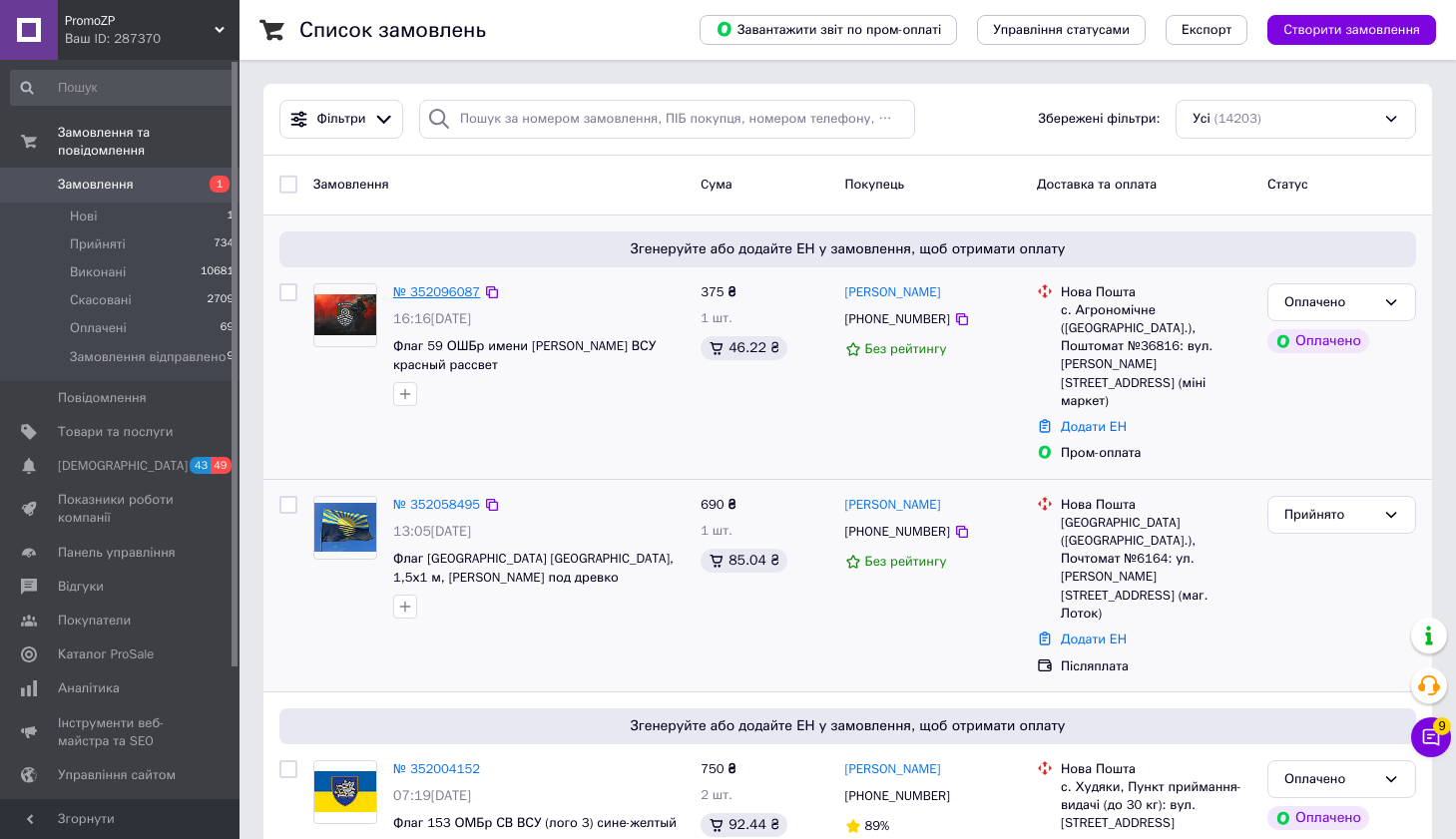 click on "№ 352096087" at bounding box center (436, 291) 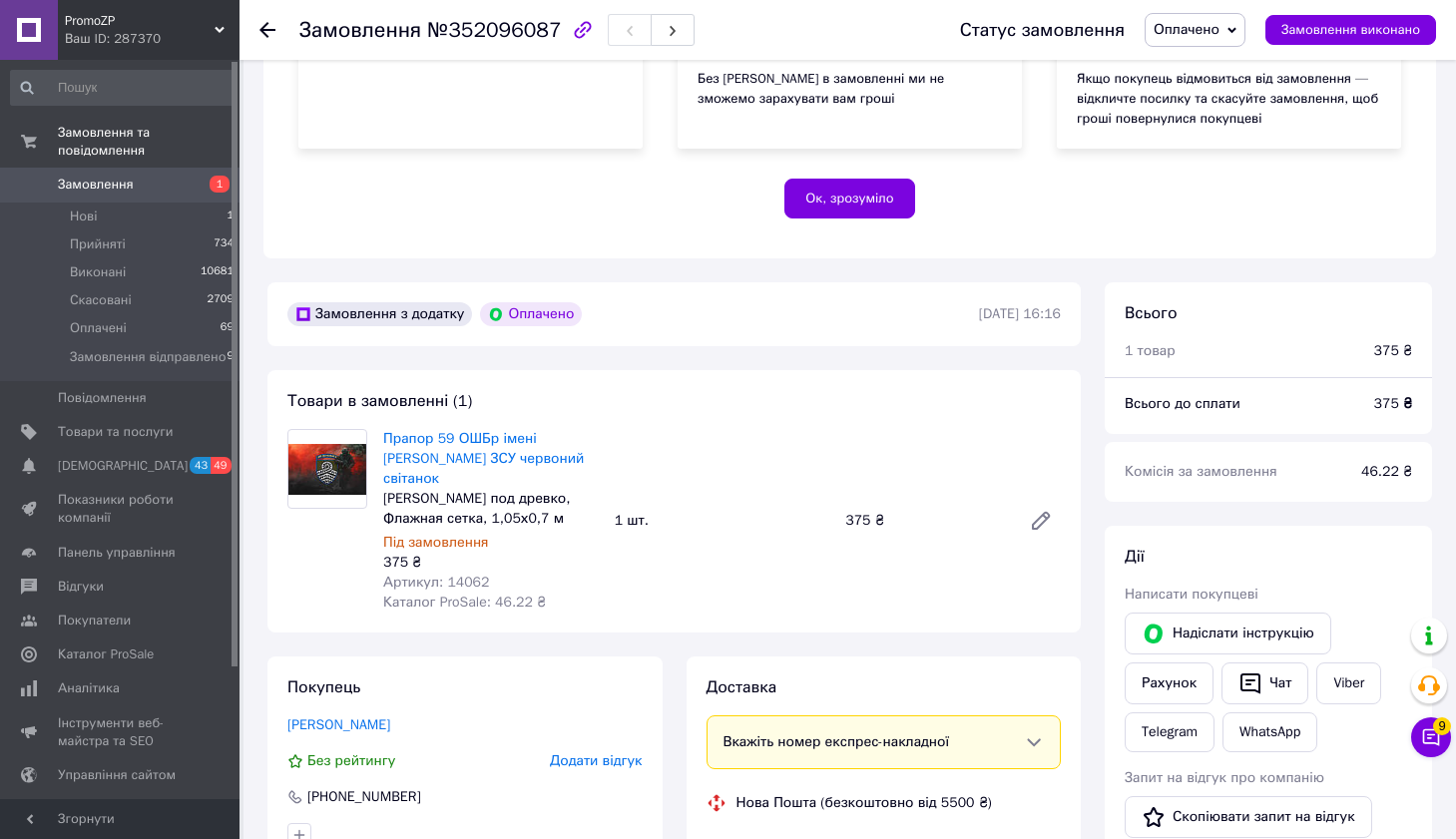 scroll, scrollTop: 406, scrollLeft: 0, axis: vertical 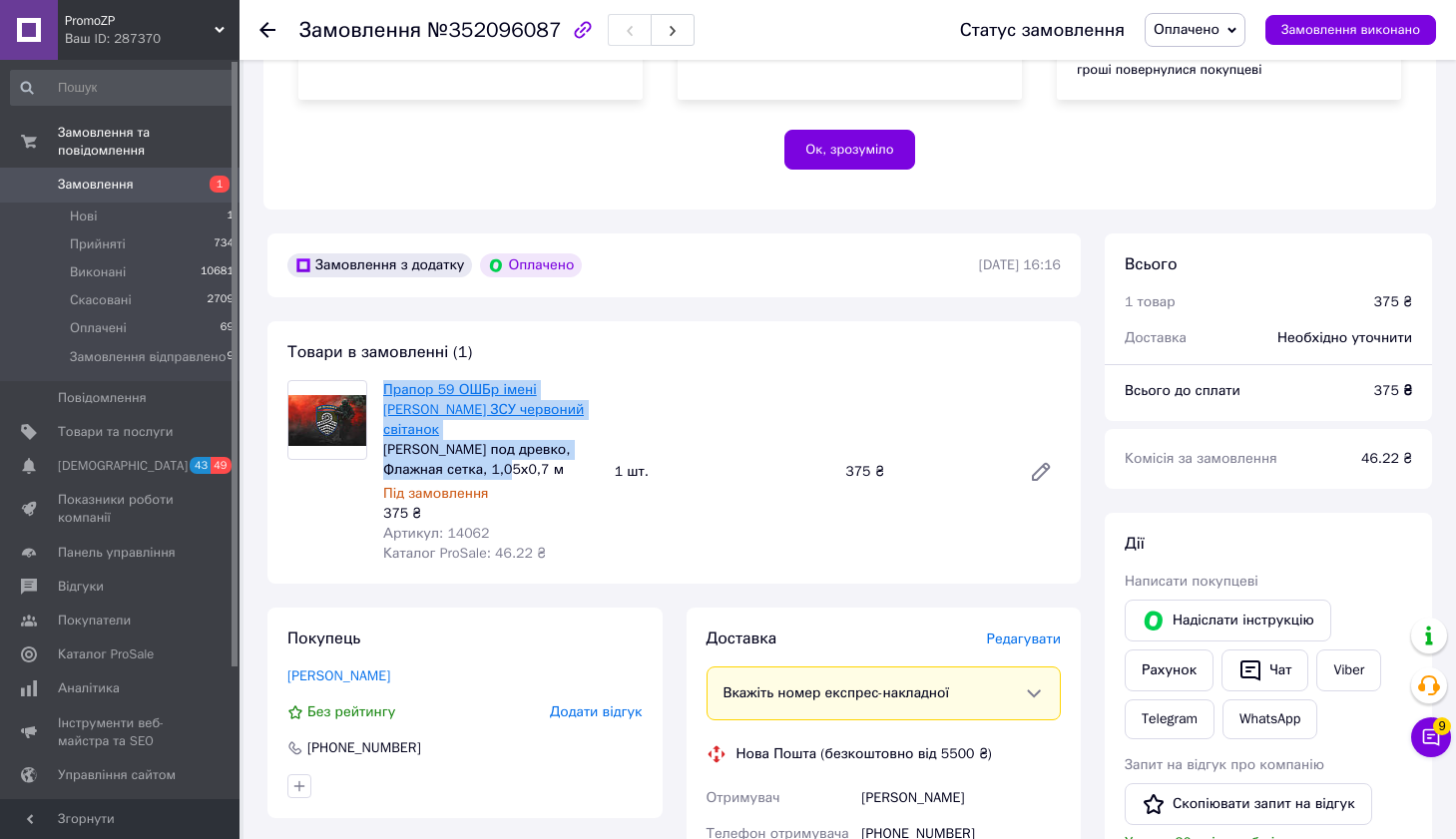 drag, startPoint x: 505, startPoint y: 474, endPoint x: 383, endPoint y: 391, distance: 147.55677 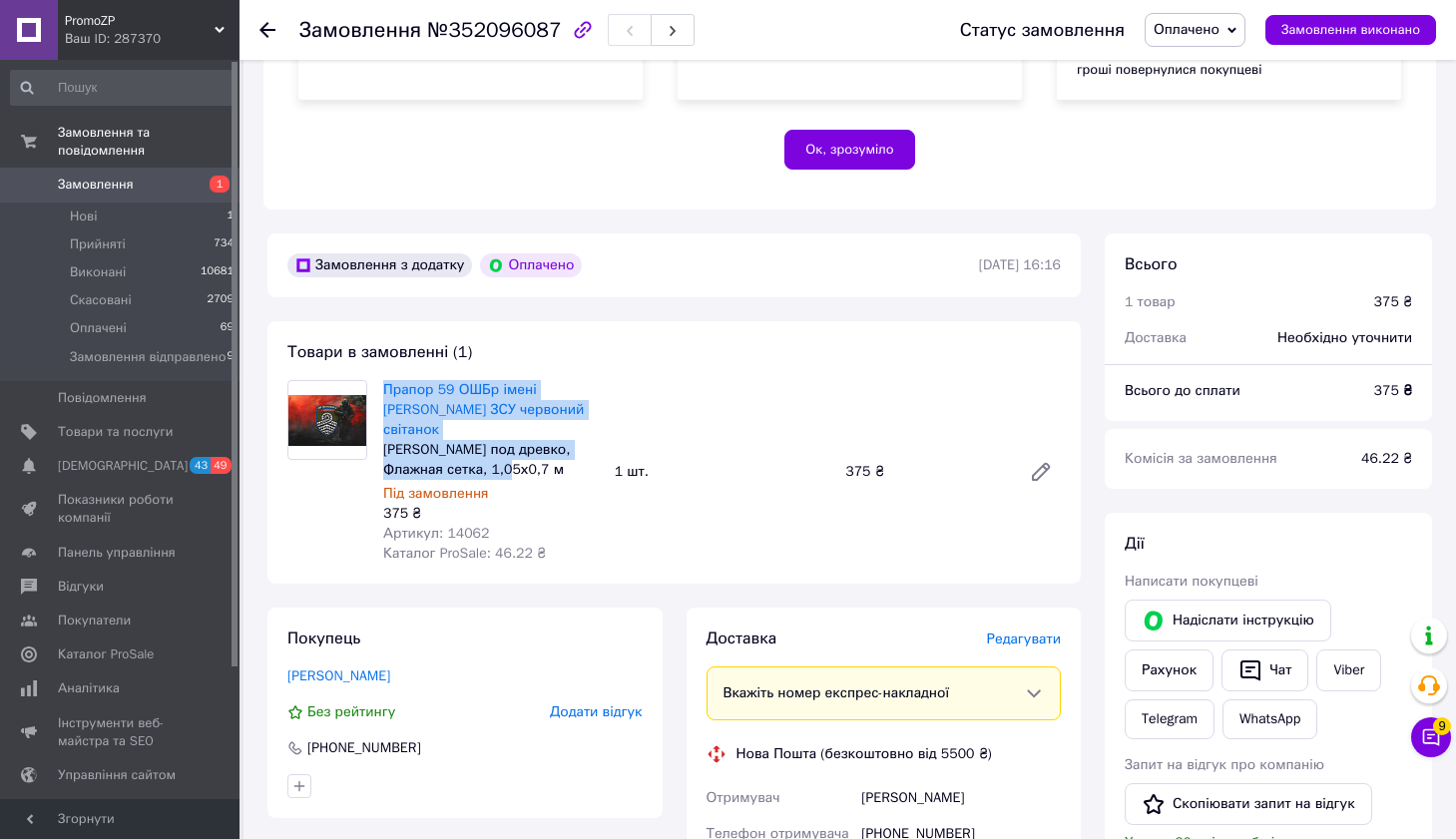 scroll, scrollTop: 493, scrollLeft: 0, axis: vertical 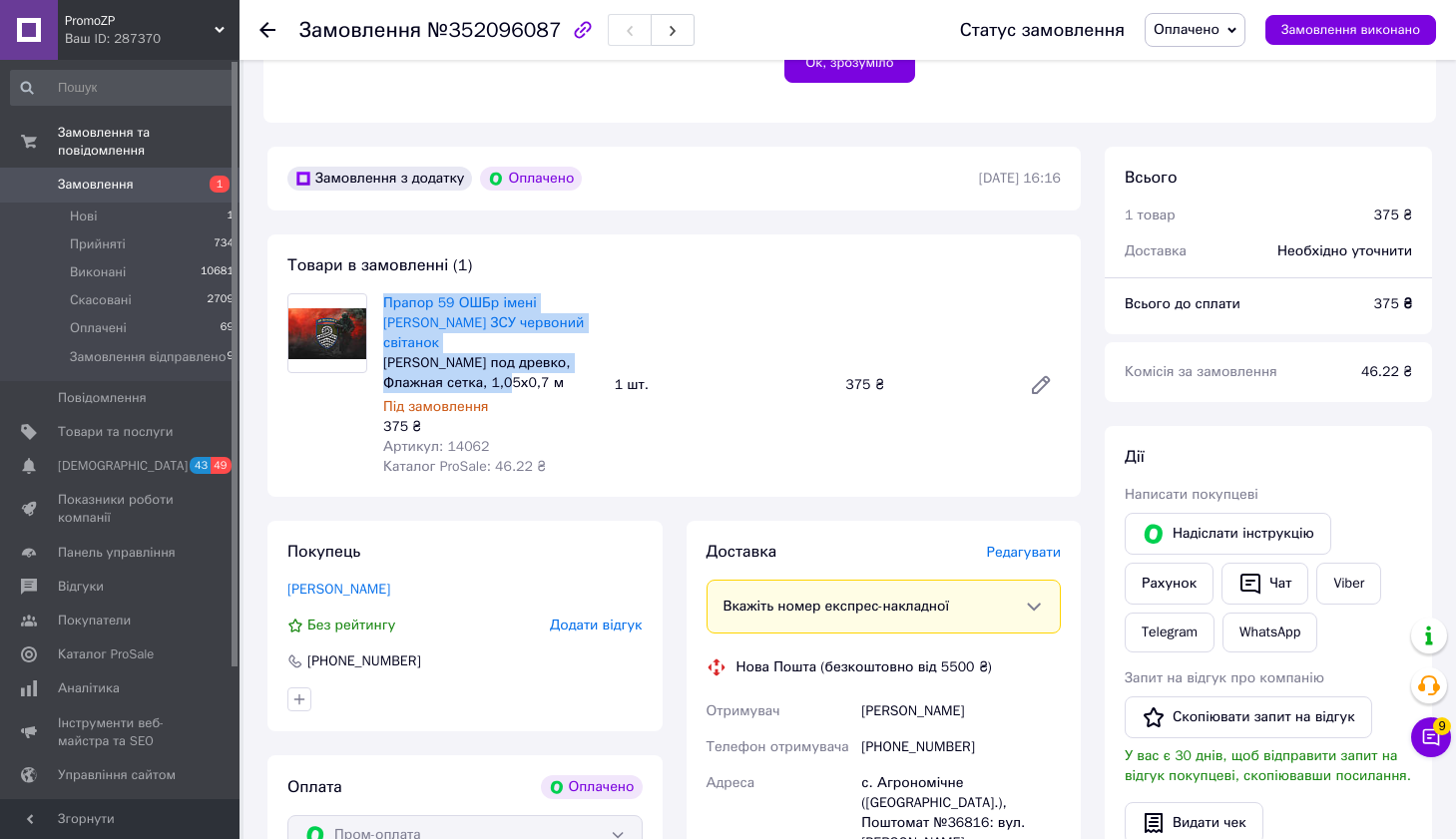 drag, startPoint x: 972, startPoint y: 705, endPoint x: 861, endPoint y: 710, distance: 111.11256 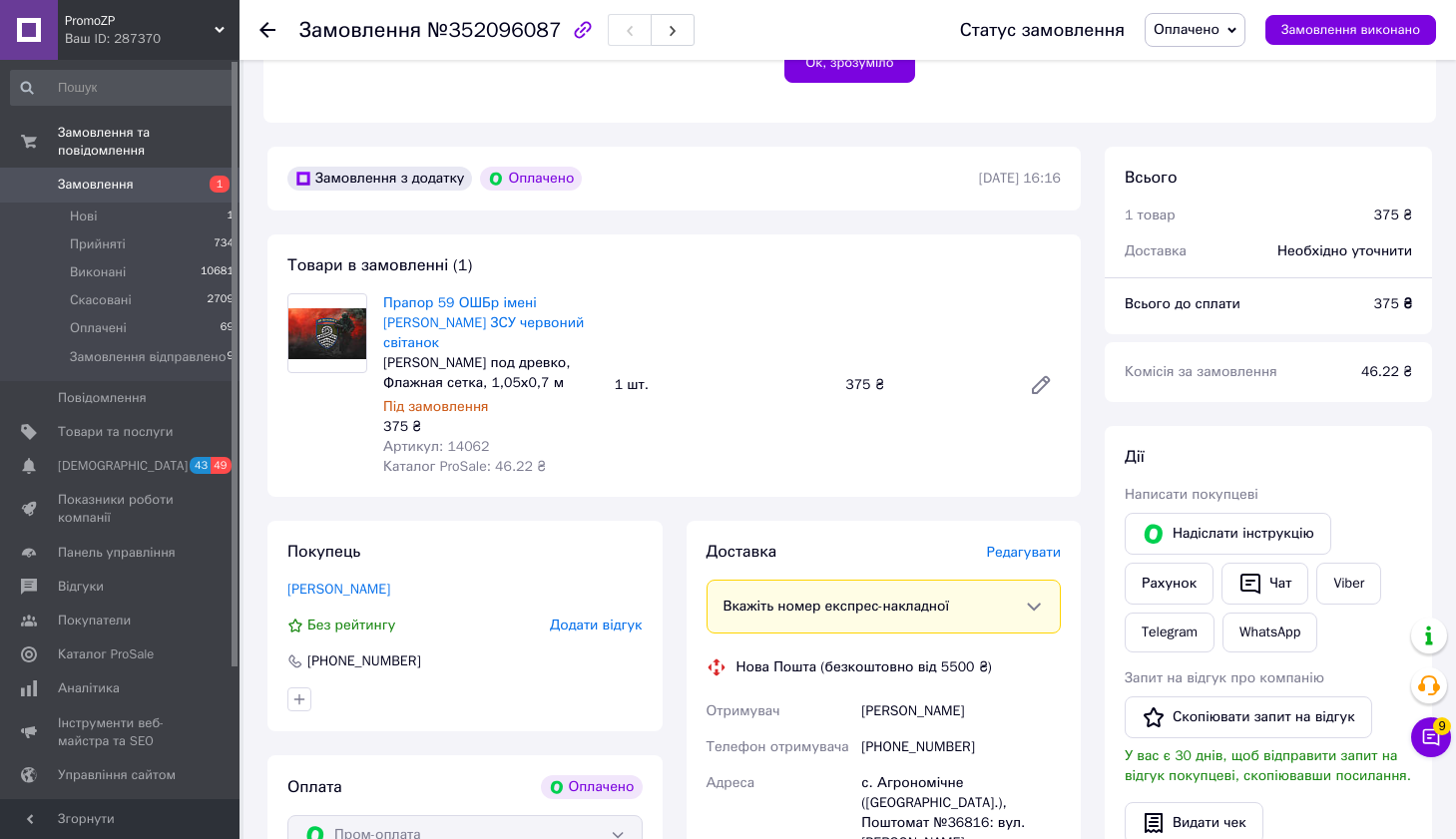 click on "Артикул: 14062" at bounding box center [436, 446] 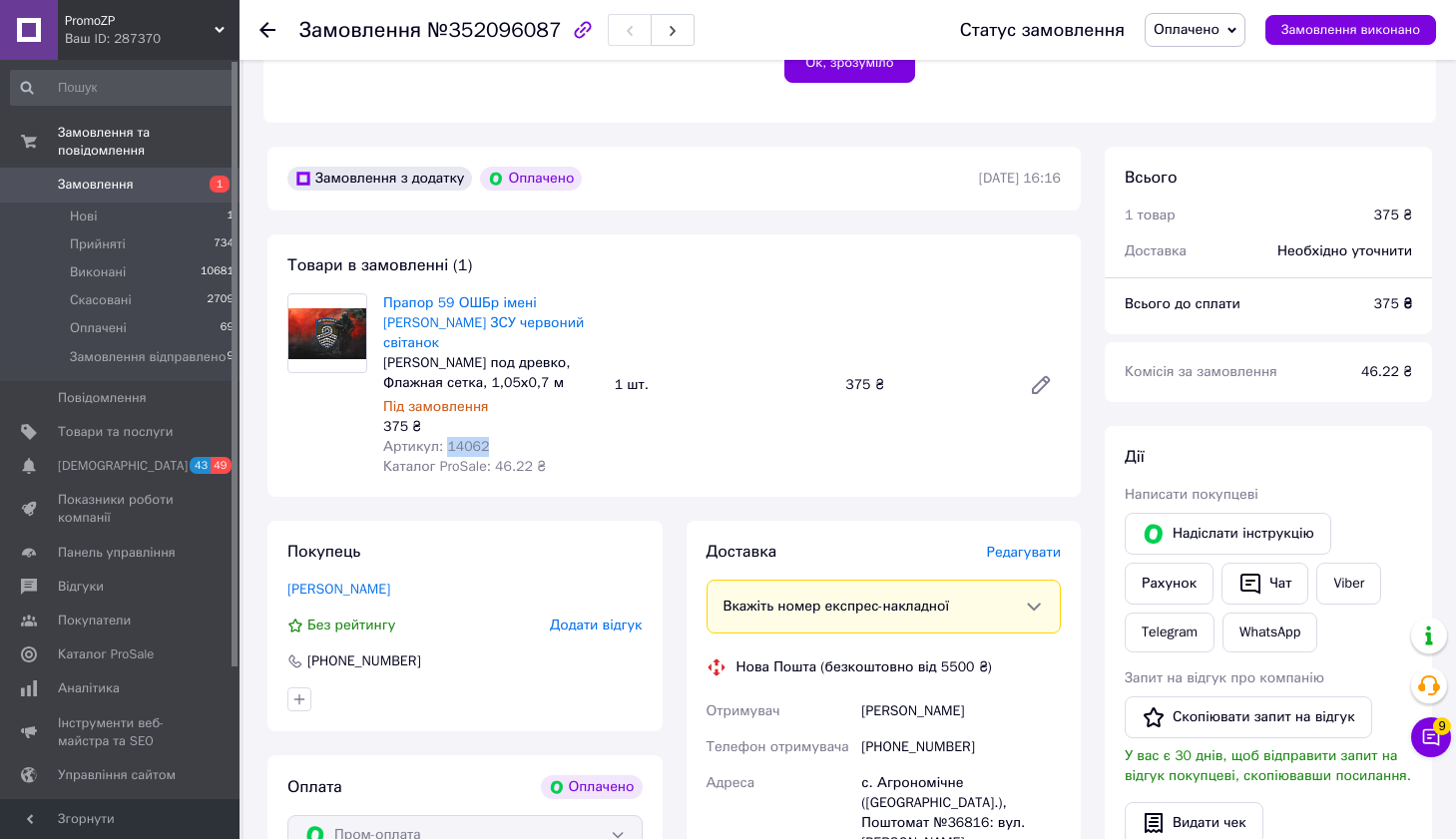 click on "Артикул: 14062" at bounding box center (436, 446) 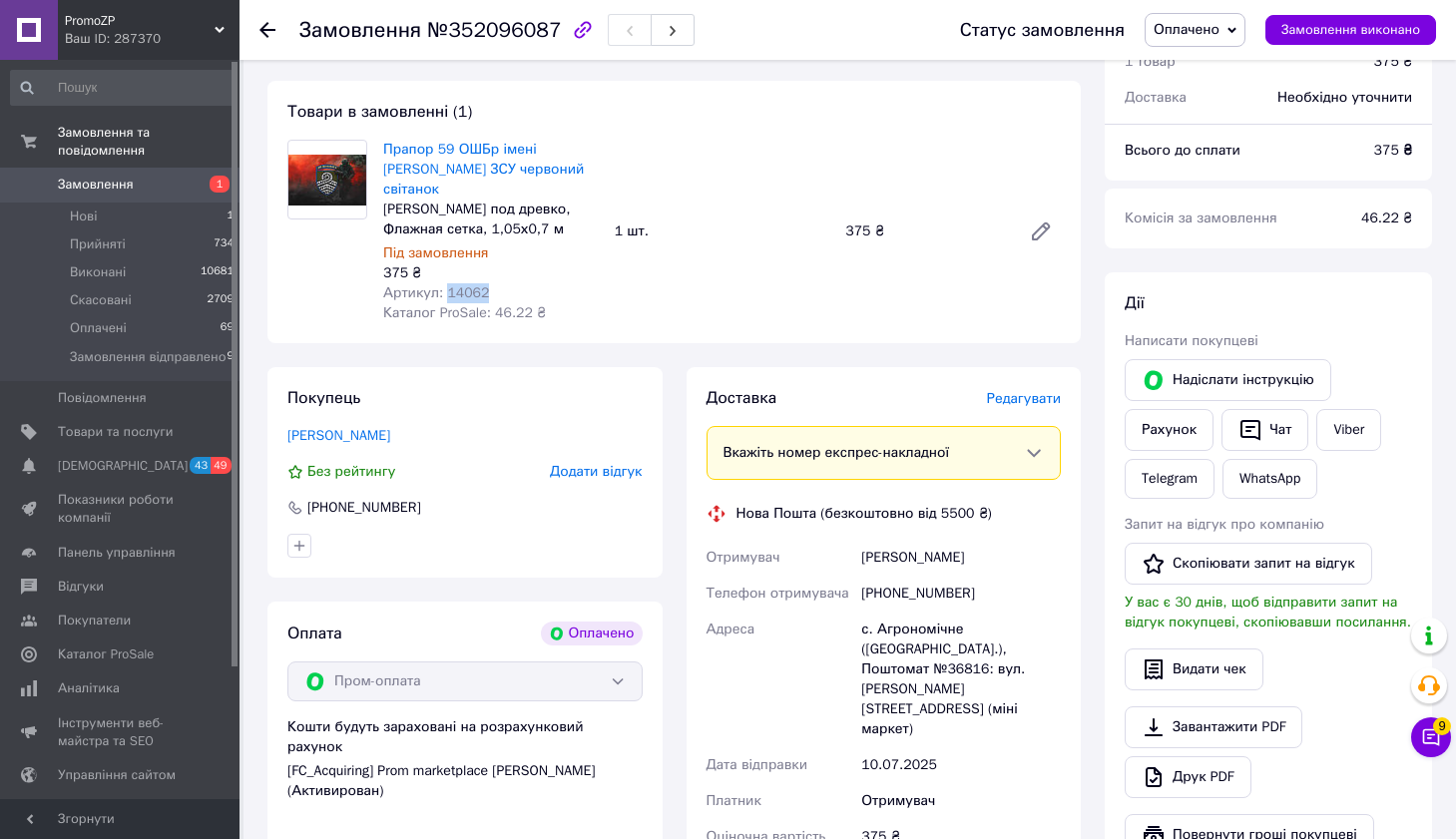 scroll, scrollTop: 789, scrollLeft: 0, axis: vertical 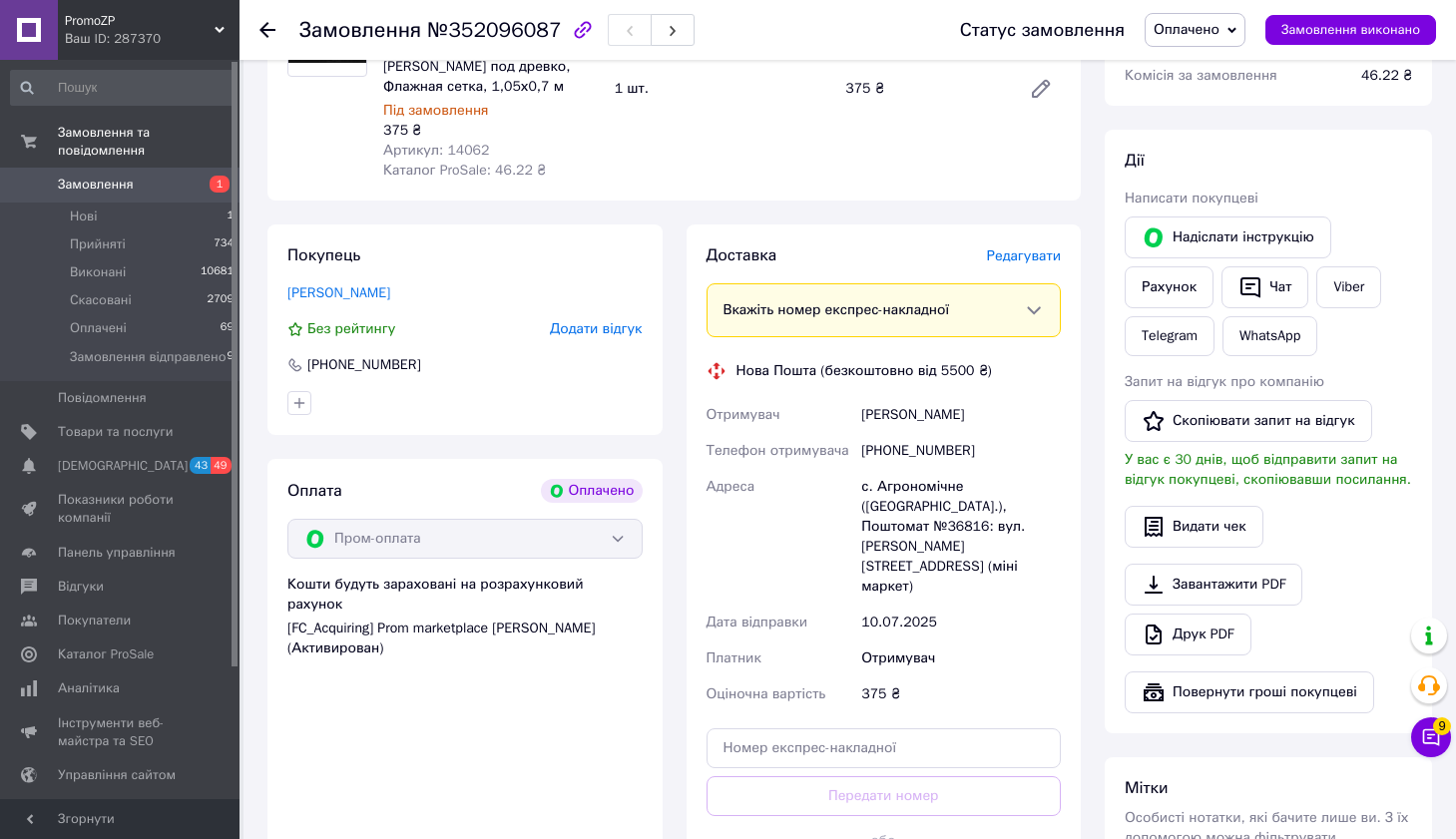 click on "с. Агрономічне ([GEOGRAPHIC_DATA].), Поштомат №36816: вул. [PERSON_NAME][STREET_ADDRESS] (міні маркет)" at bounding box center [961, 537] 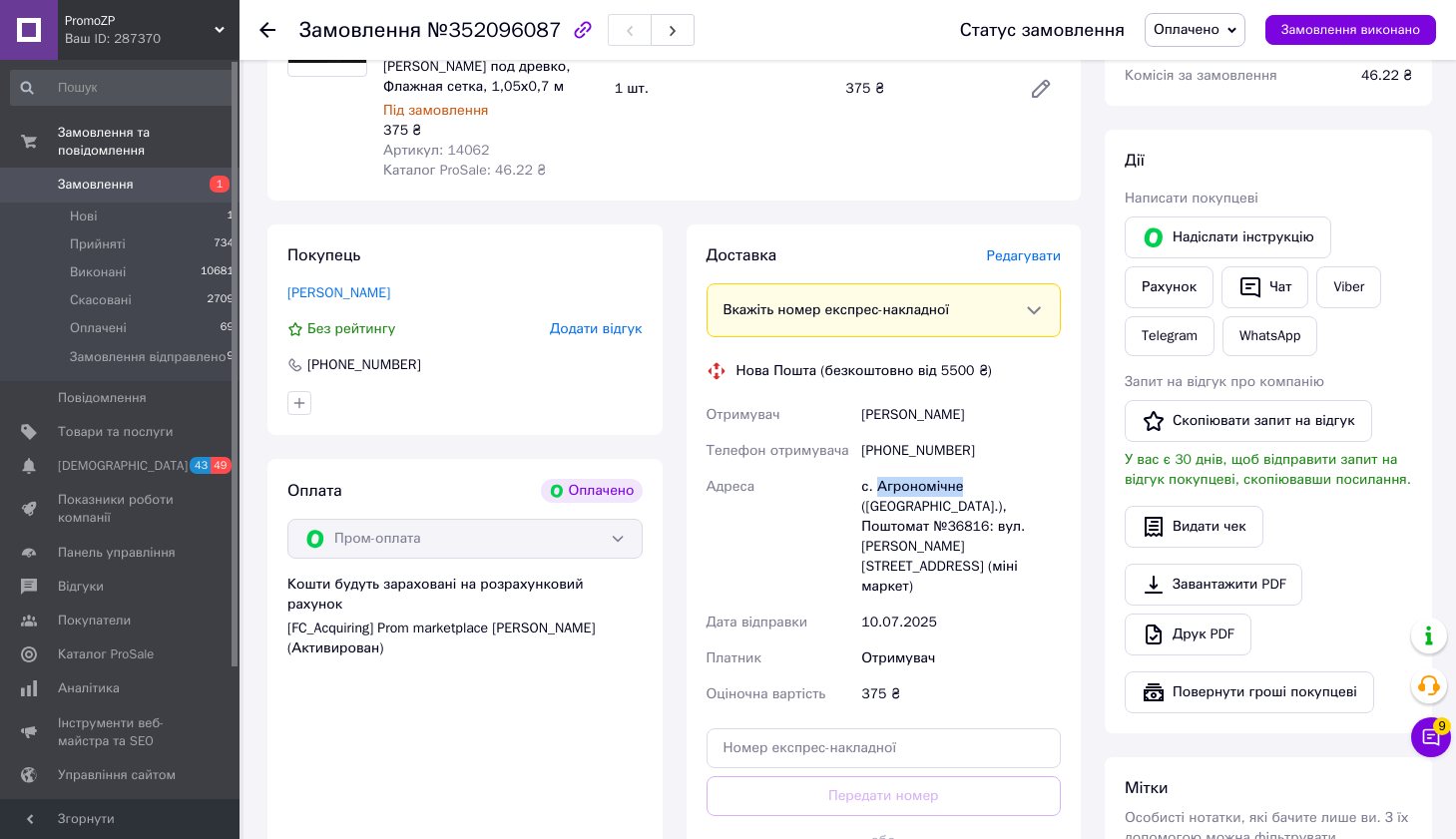 click on "с. Агрономічне ([GEOGRAPHIC_DATA].), Поштомат №36816: вул. [PERSON_NAME][STREET_ADDRESS] (міні маркет)" at bounding box center (961, 537) 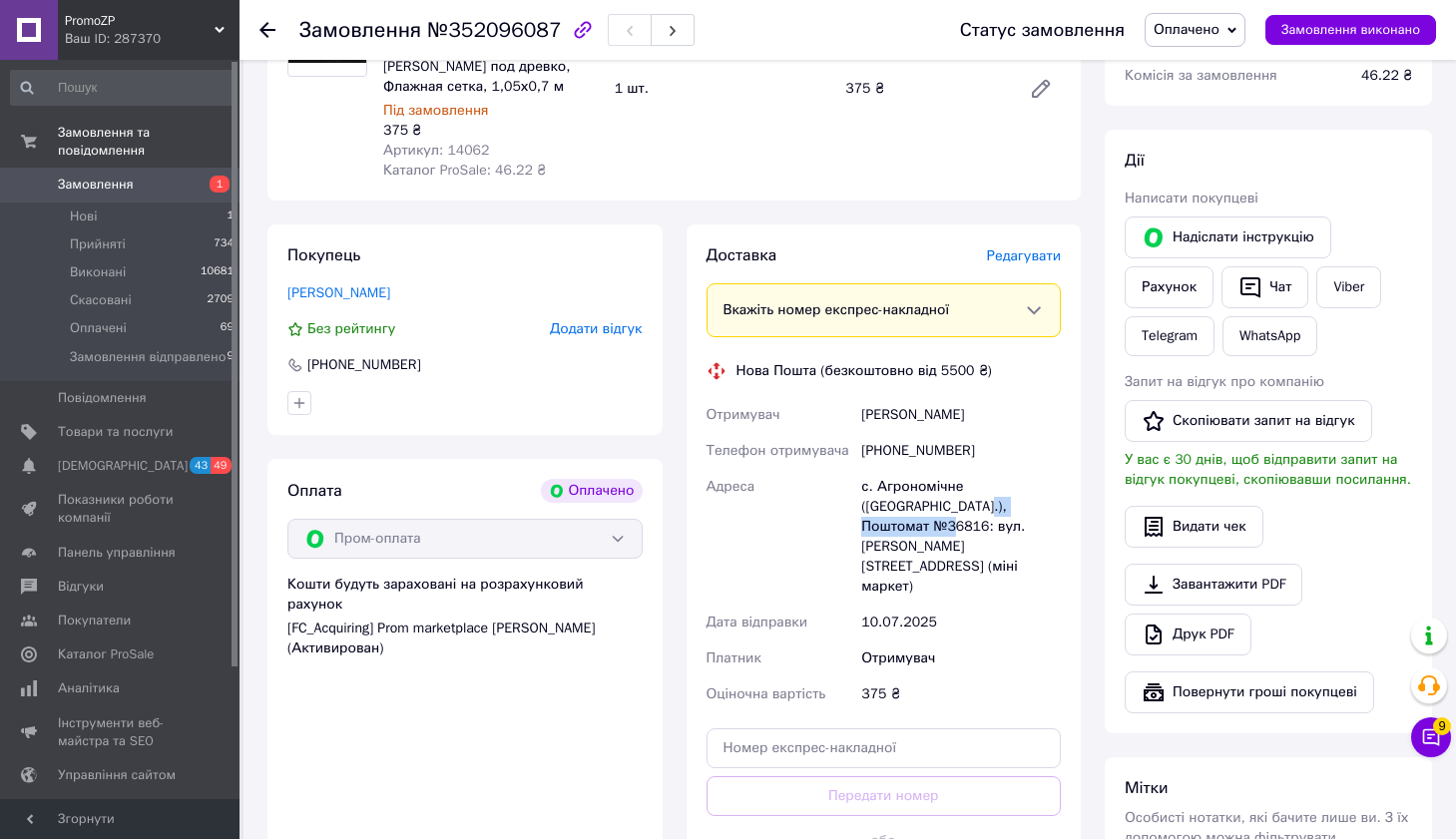 drag, startPoint x: 906, startPoint y: 507, endPoint x: 1033, endPoint y: 511, distance: 127.06298 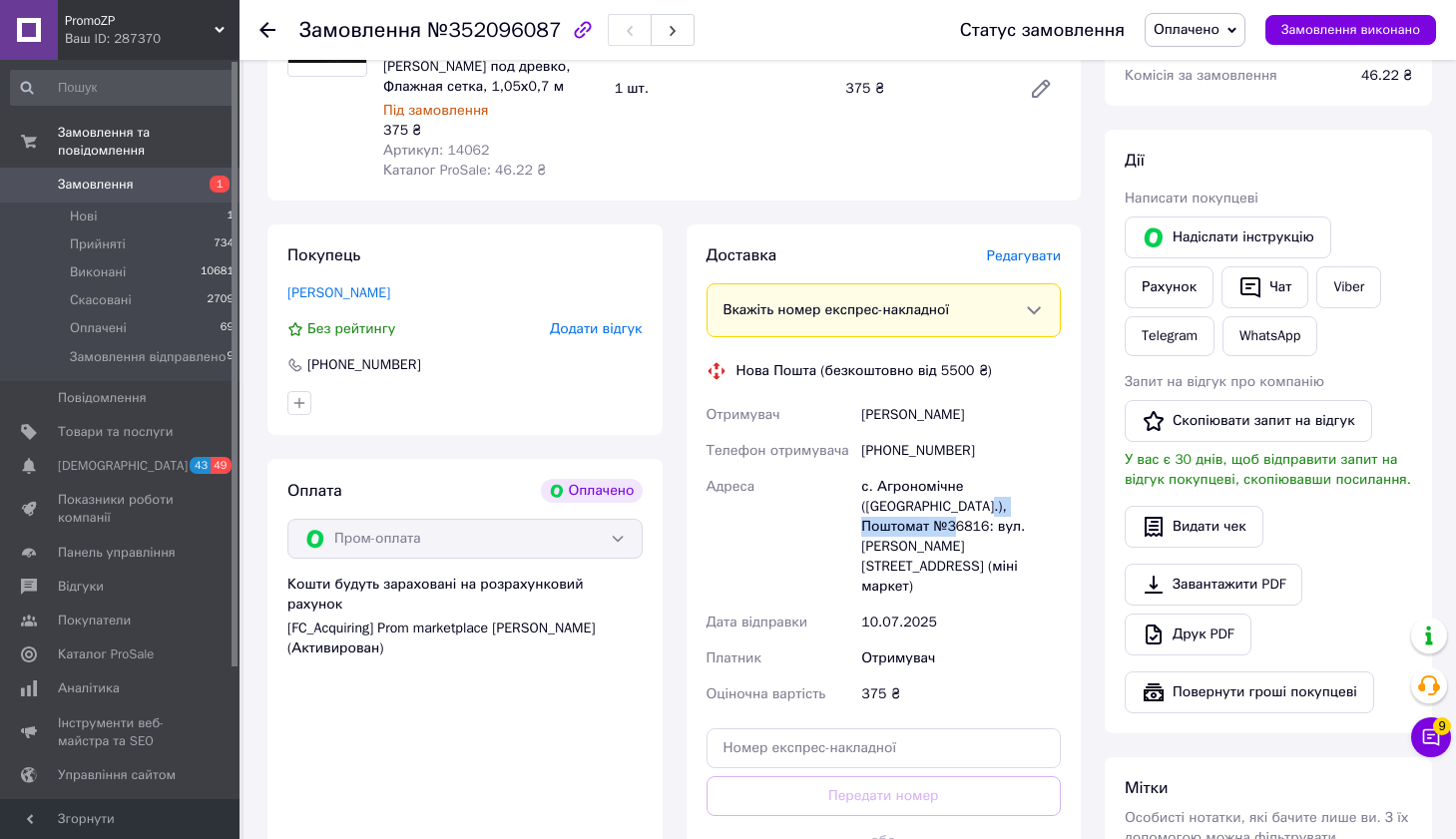 click on "с. Агрономічне ([GEOGRAPHIC_DATA].), Поштомат №36816: вул. [PERSON_NAME][STREET_ADDRESS] (міні маркет)" at bounding box center [961, 537] 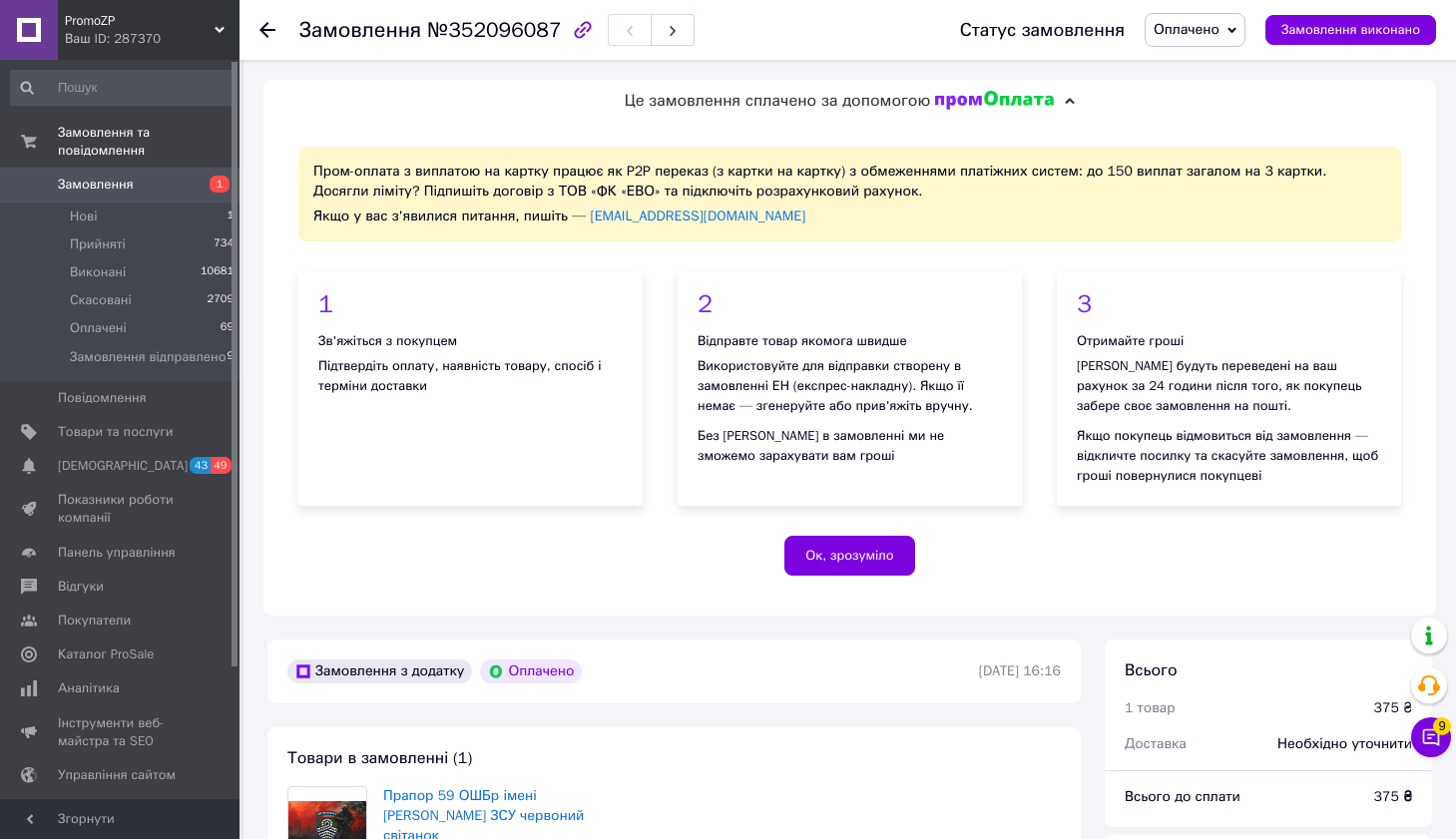 scroll, scrollTop: 0, scrollLeft: 0, axis: both 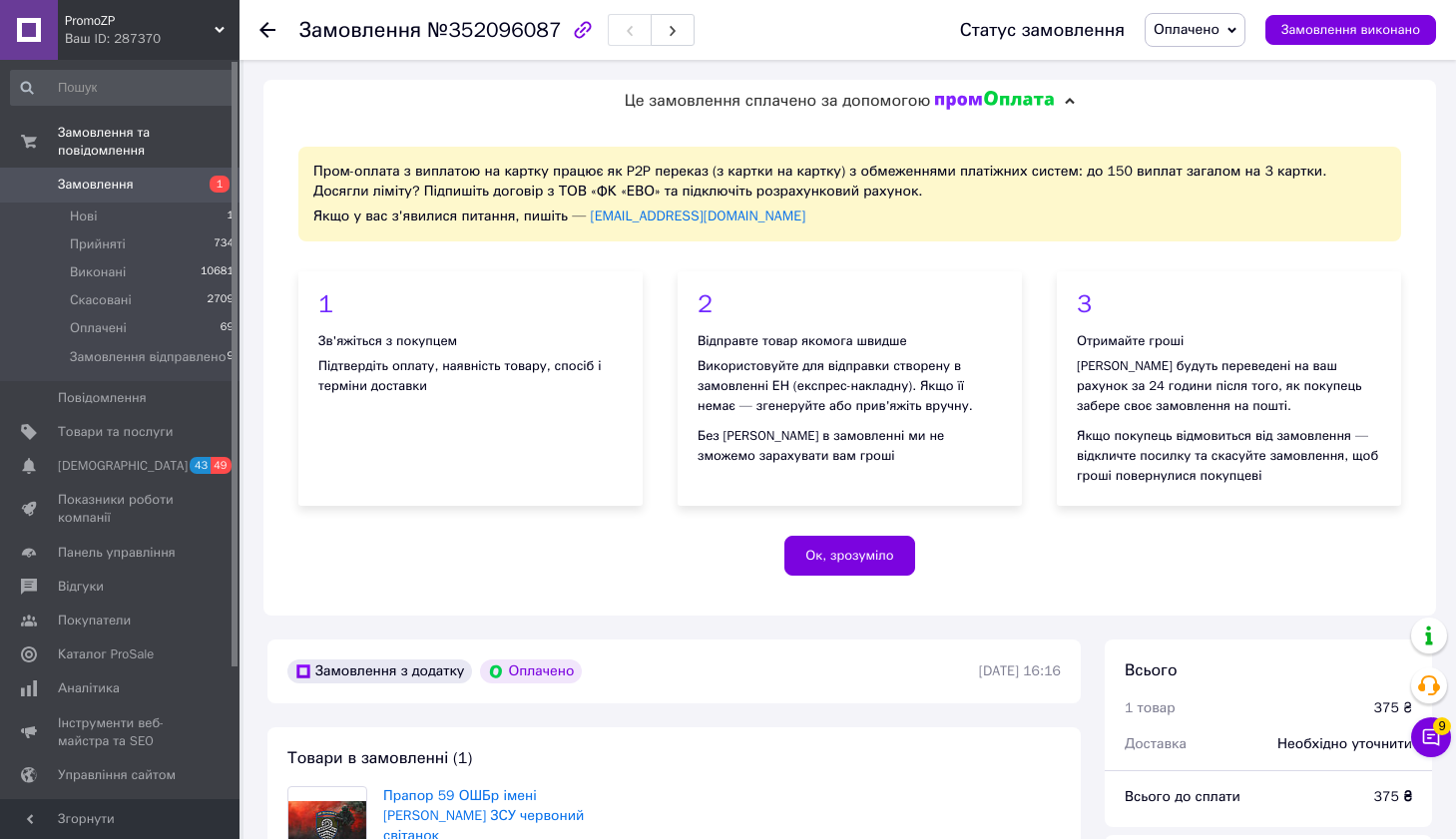 click on "Замовлення" at bounding box center (121, 185) 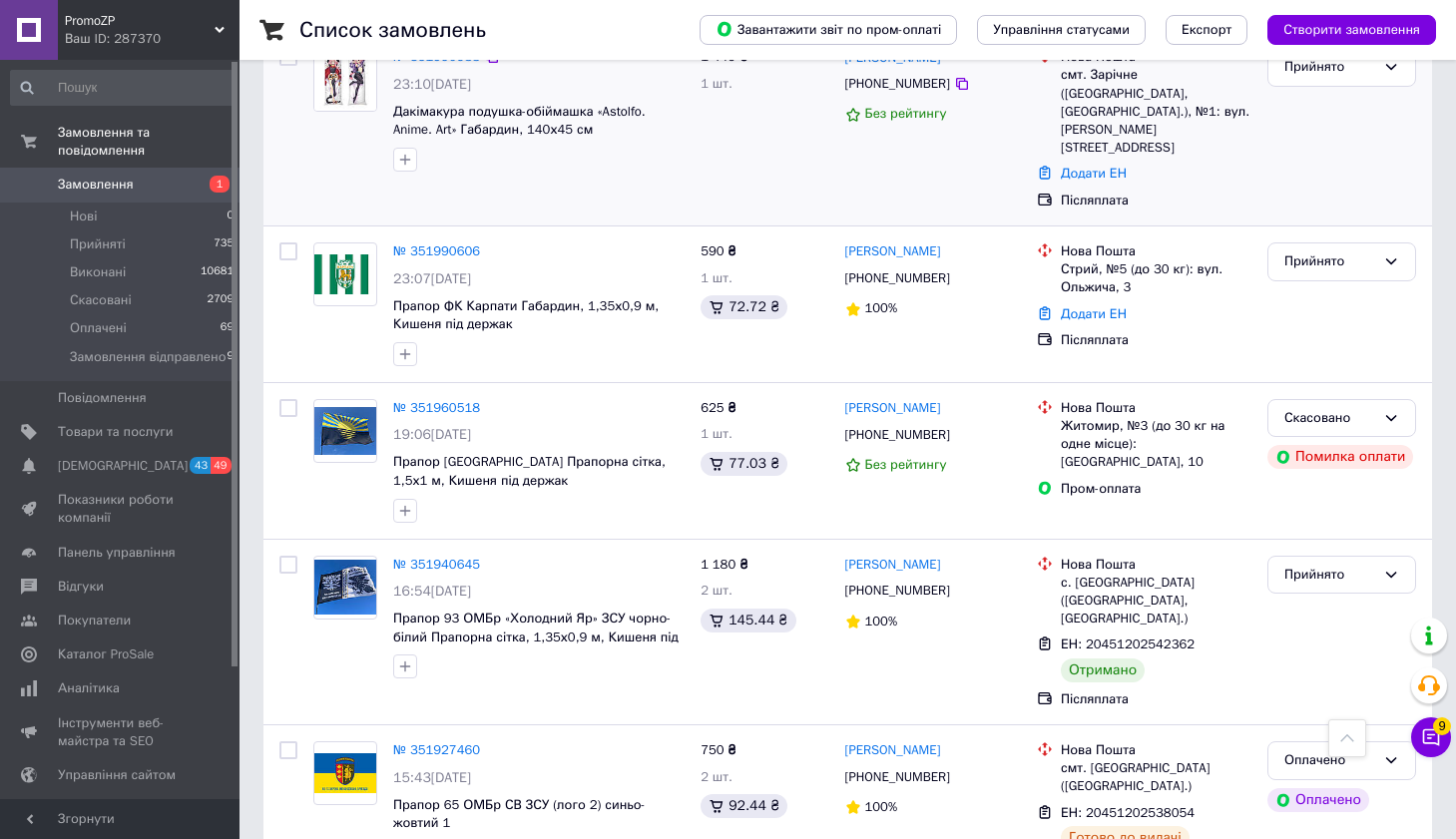 scroll, scrollTop: 531, scrollLeft: 0, axis: vertical 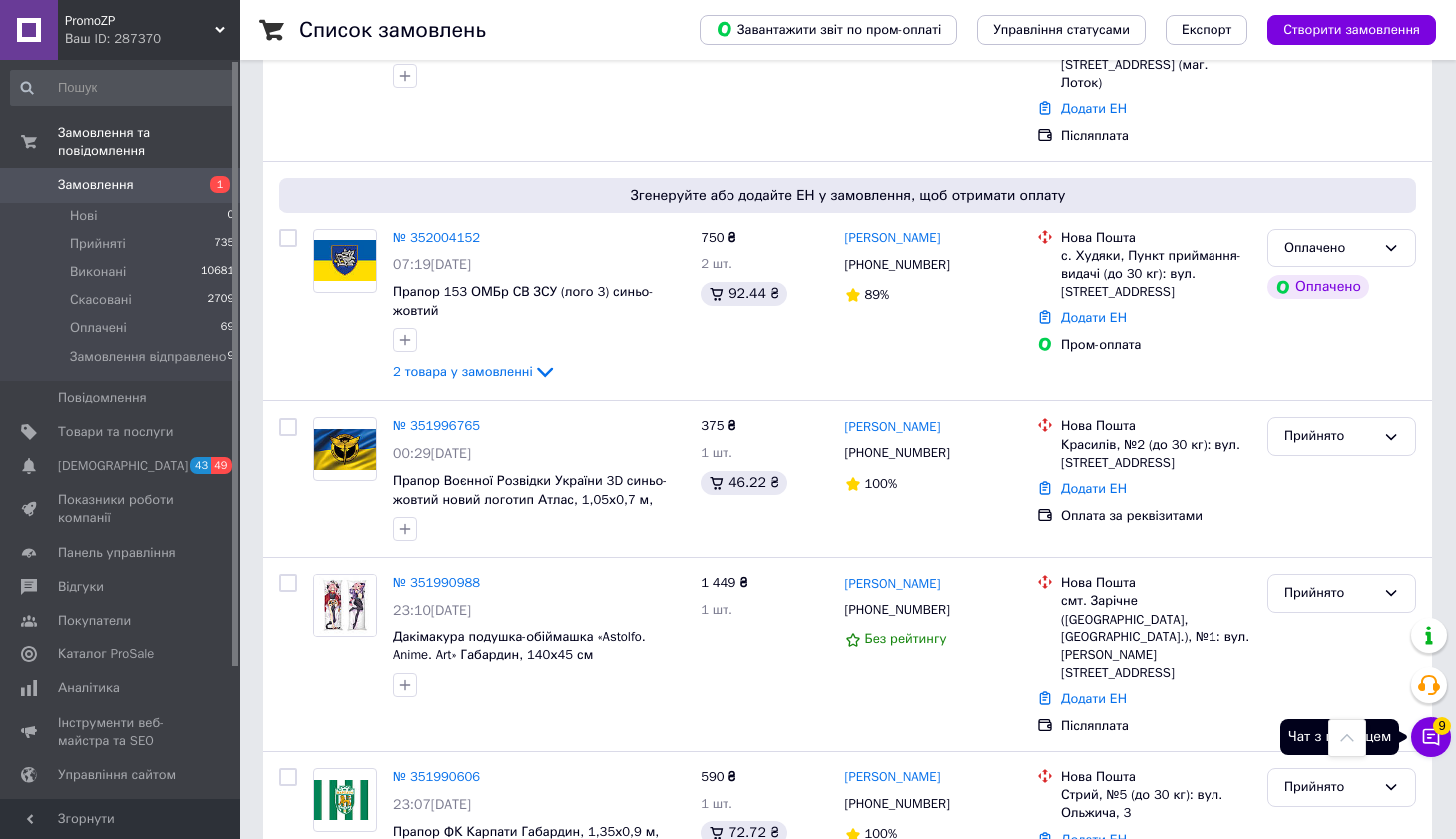 click 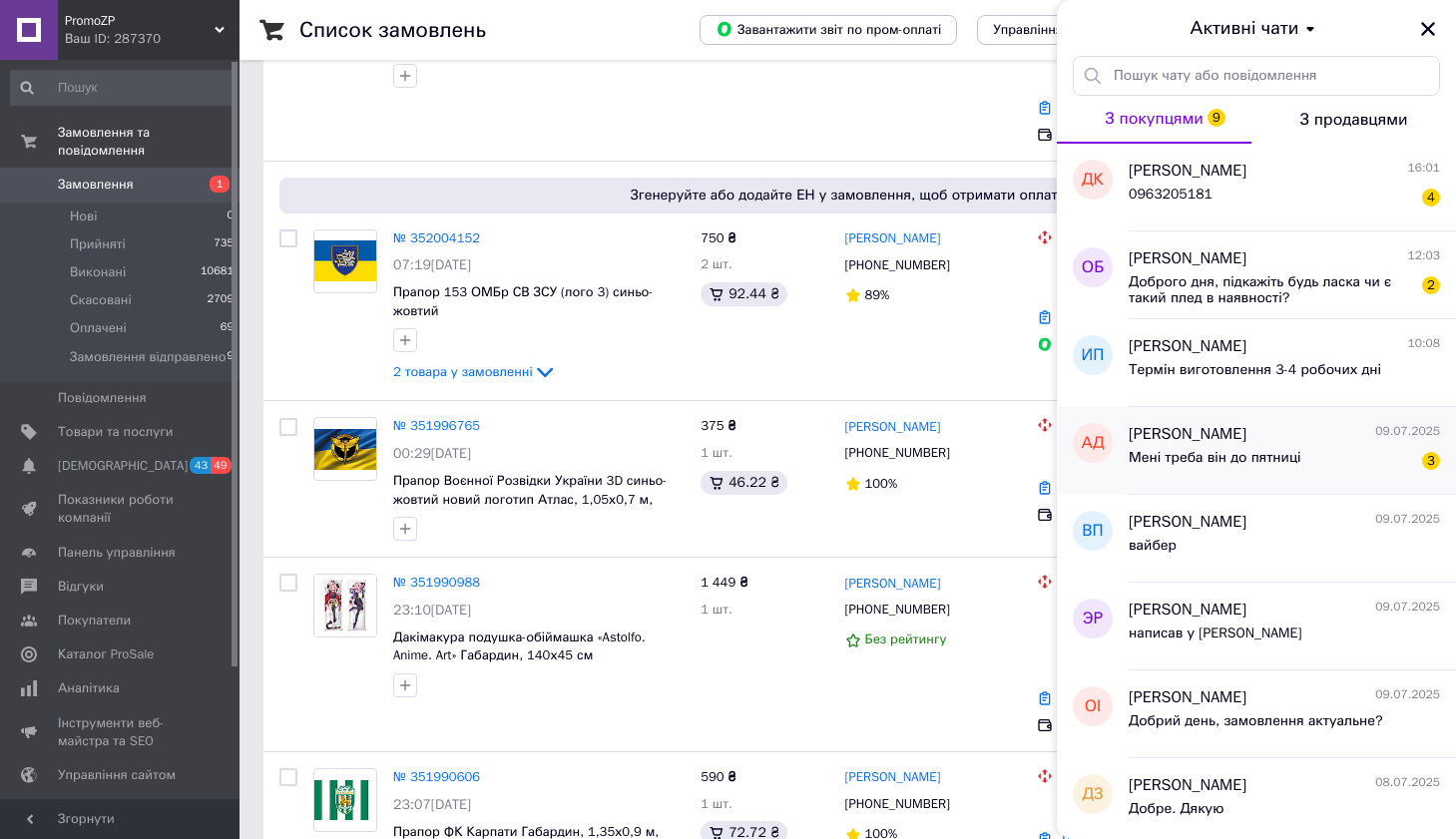 click on "Мені треба він до пятниці 3" at bounding box center [1284, 462] 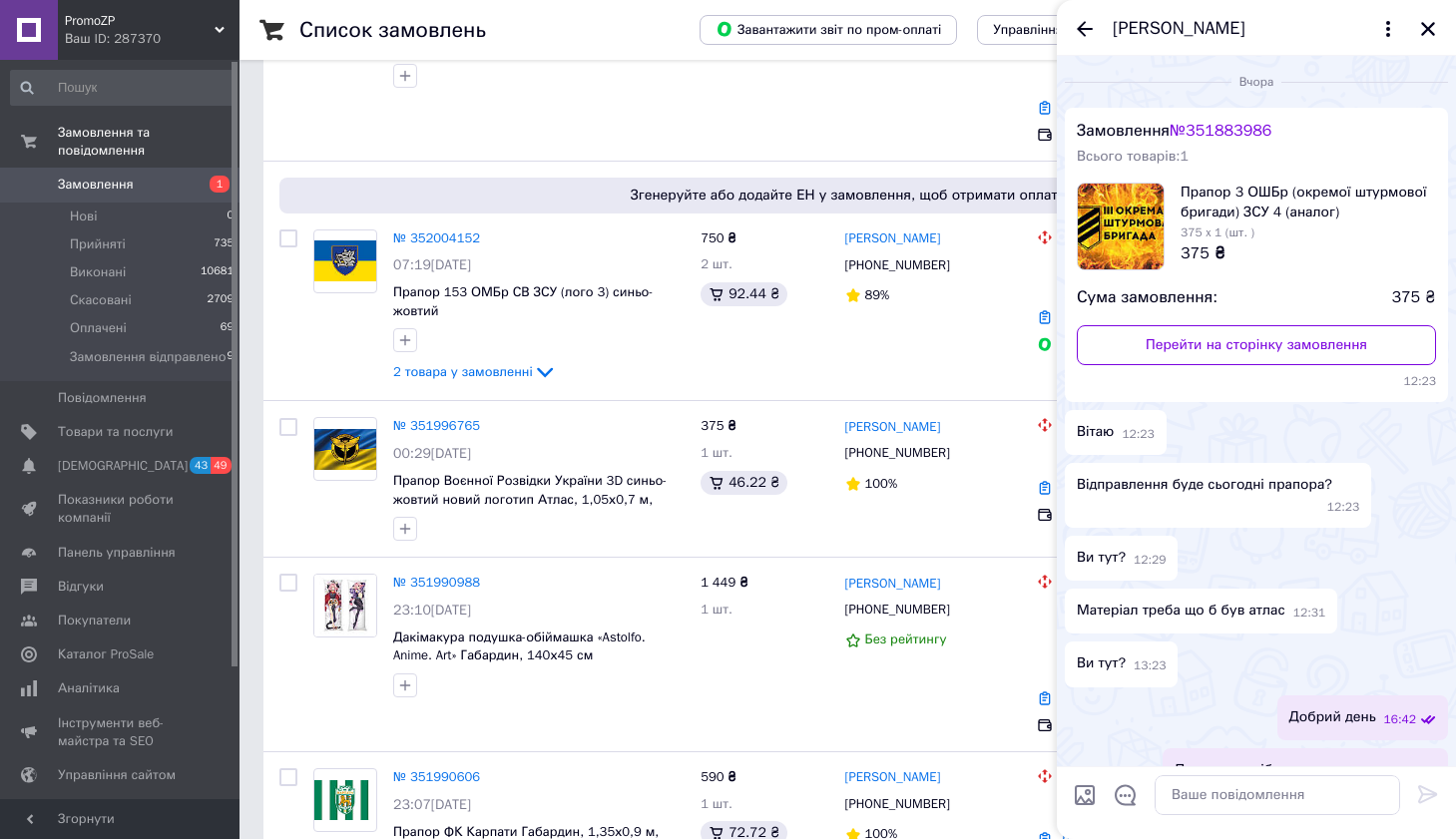 scroll, scrollTop: 0, scrollLeft: 0, axis: both 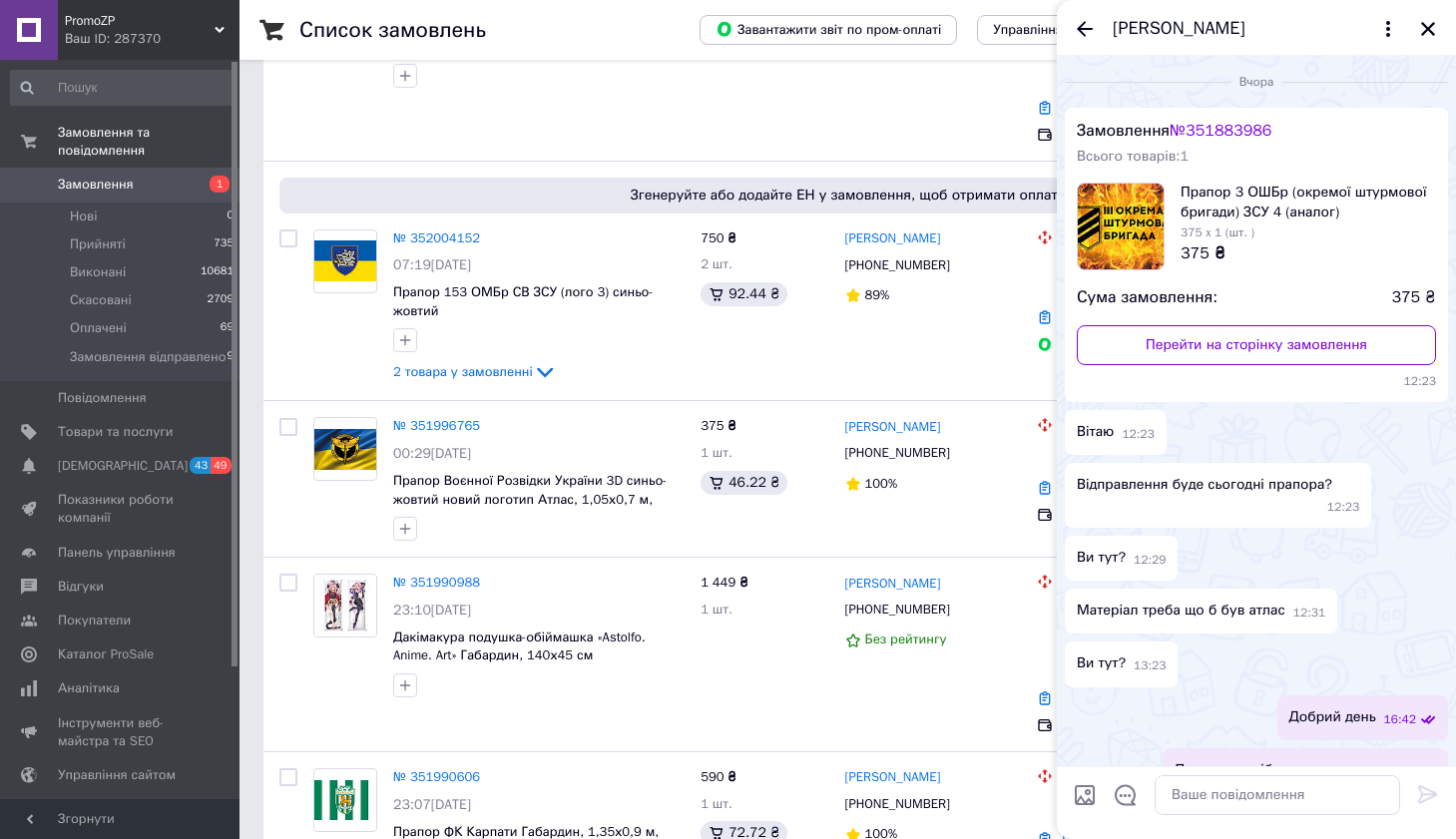 click on "№ 351883986" at bounding box center (1220, 131) 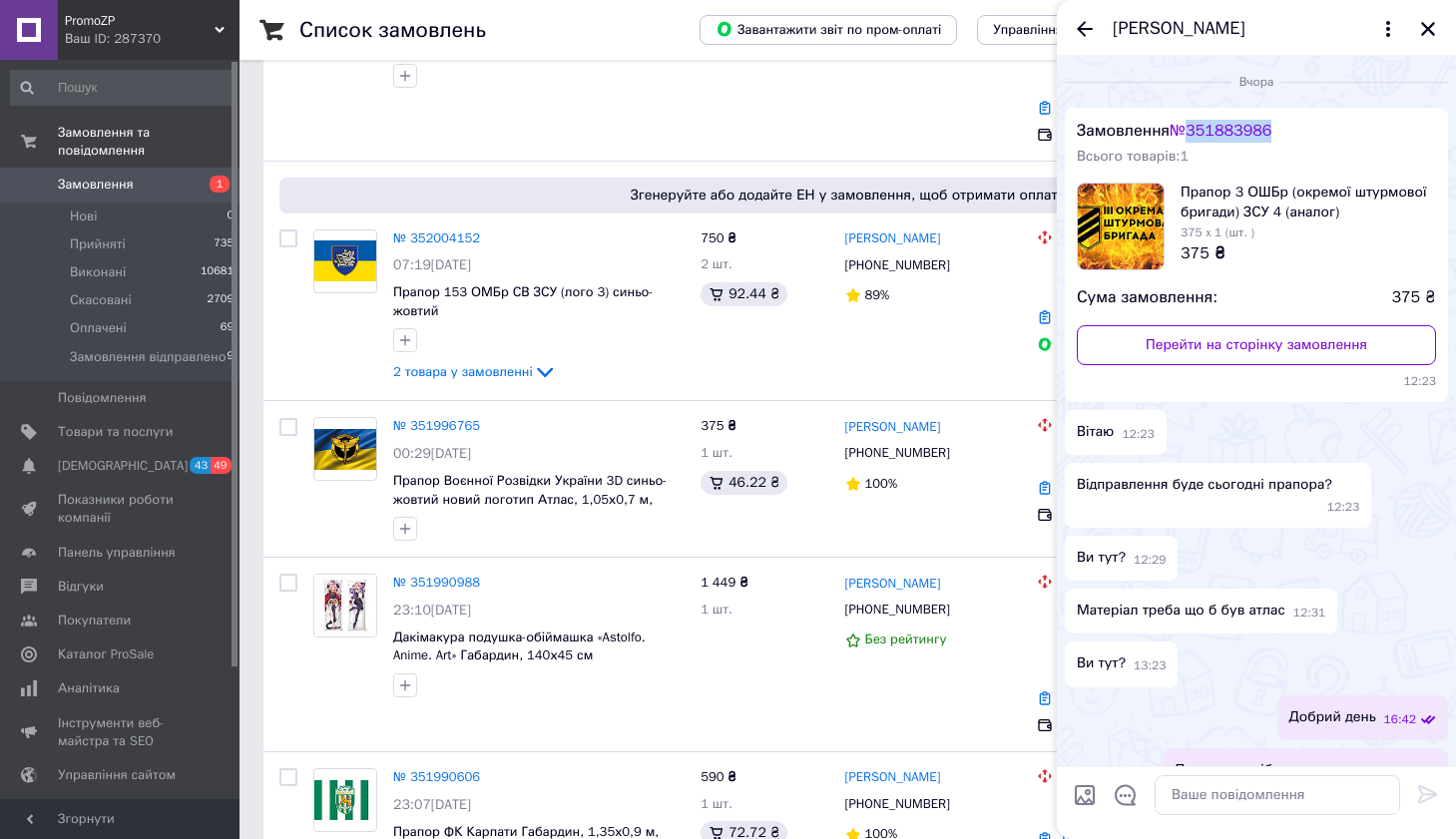 click on "№ 351883986" at bounding box center (1220, 131) 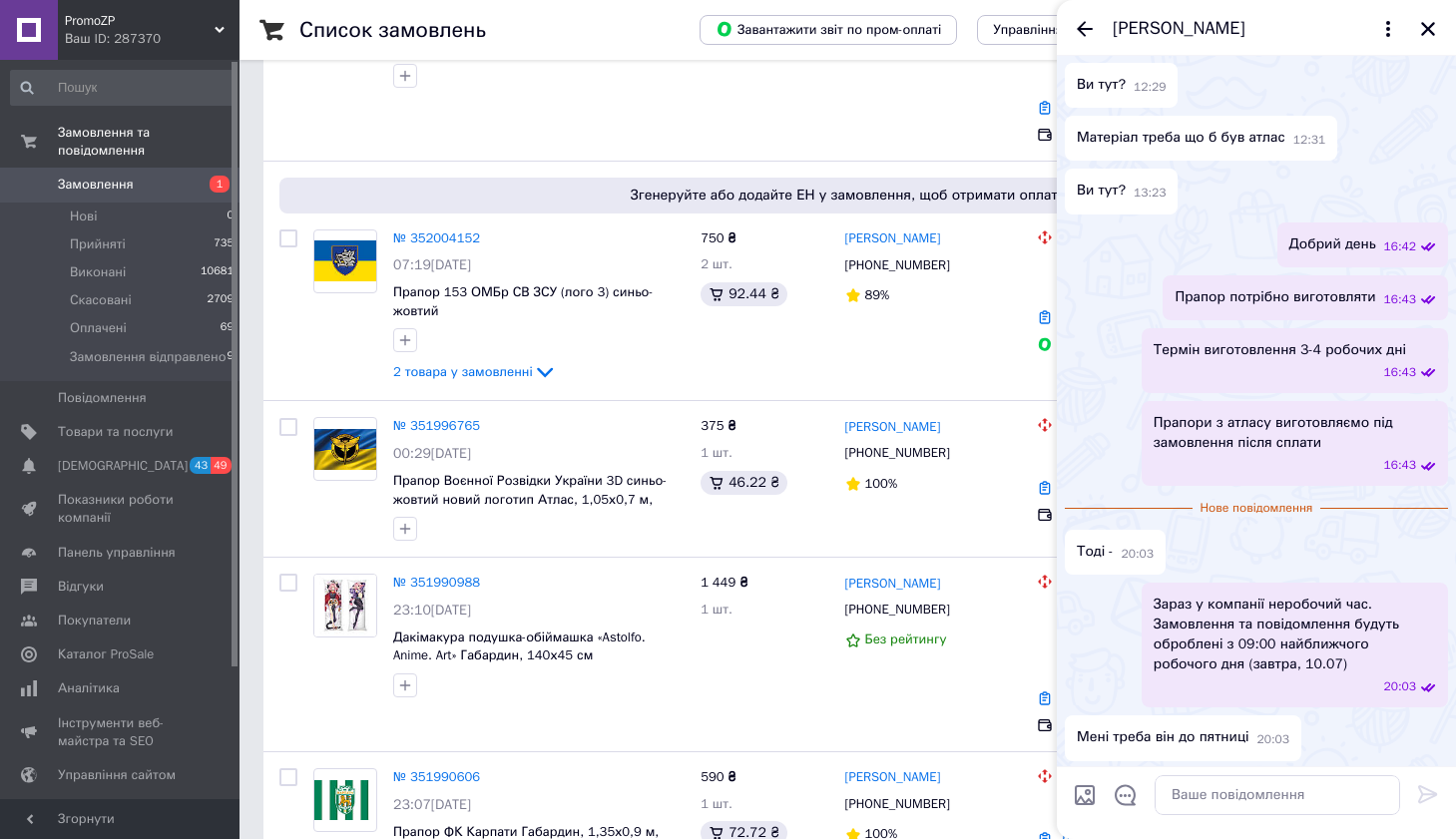 scroll, scrollTop: 472, scrollLeft: 0, axis: vertical 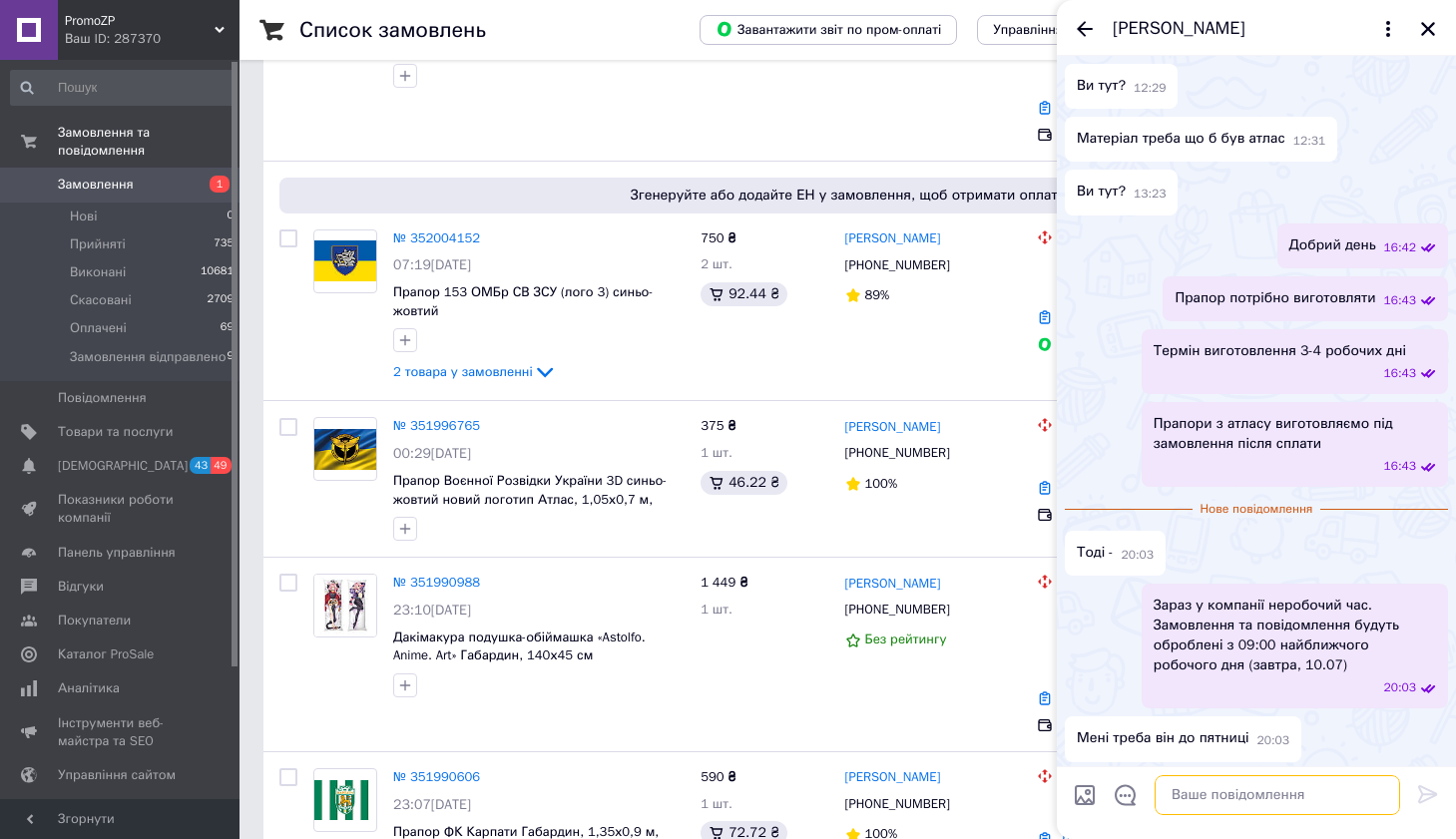 click at bounding box center (1277, 795) 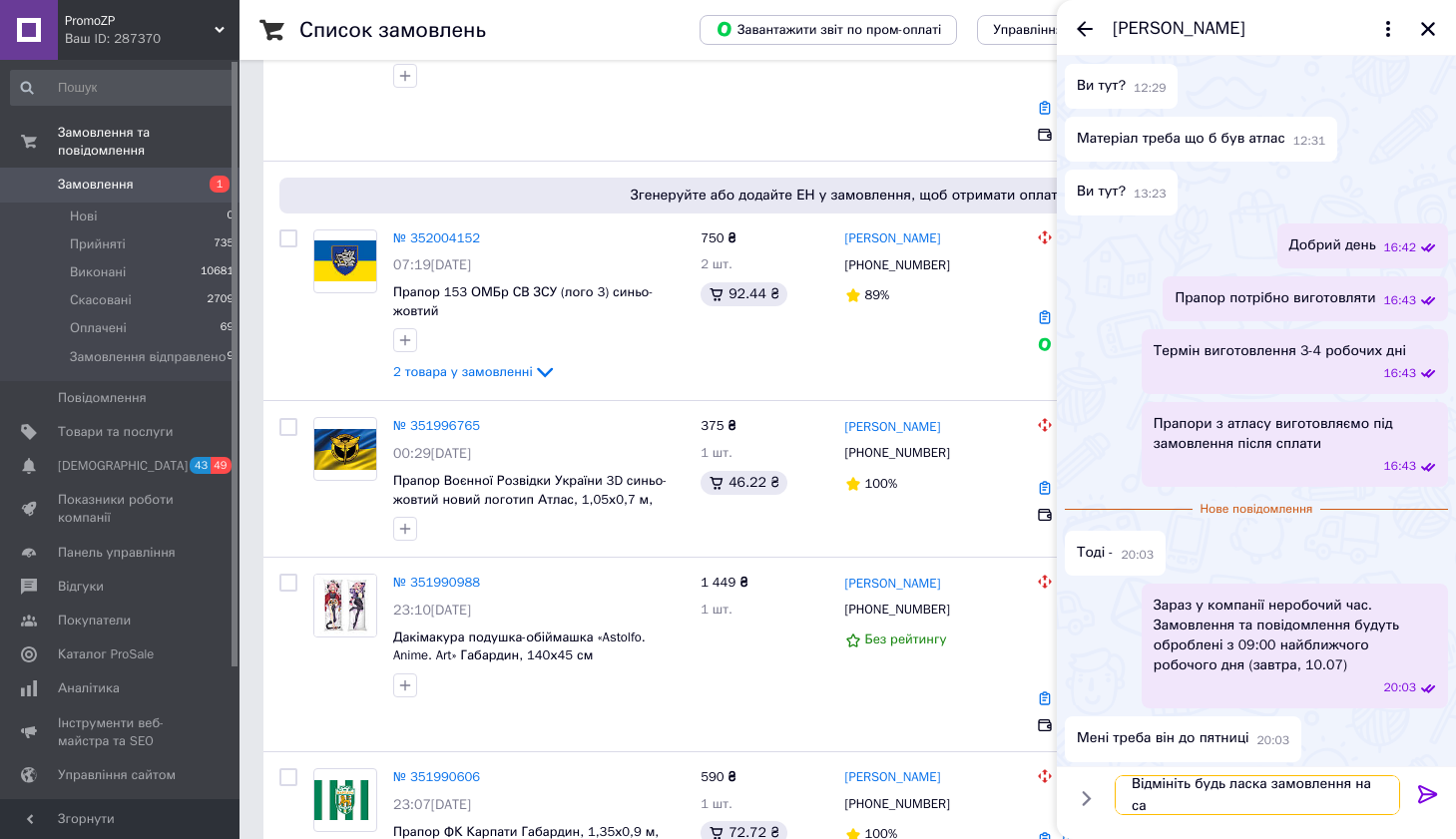 scroll, scrollTop: 2, scrollLeft: 0, axis: vertical 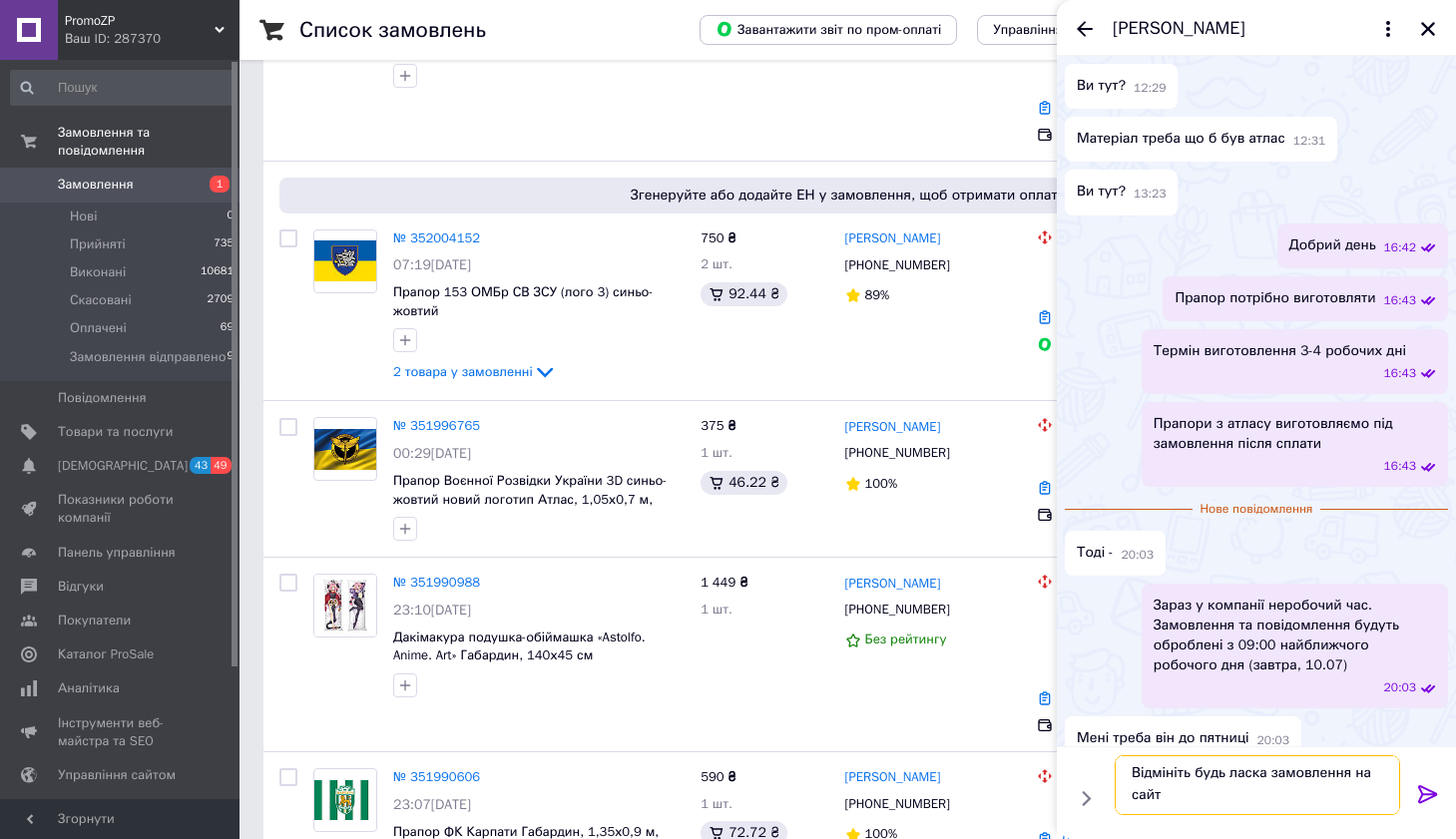 type on "Відмініть будь ласка замовлення на сайті" 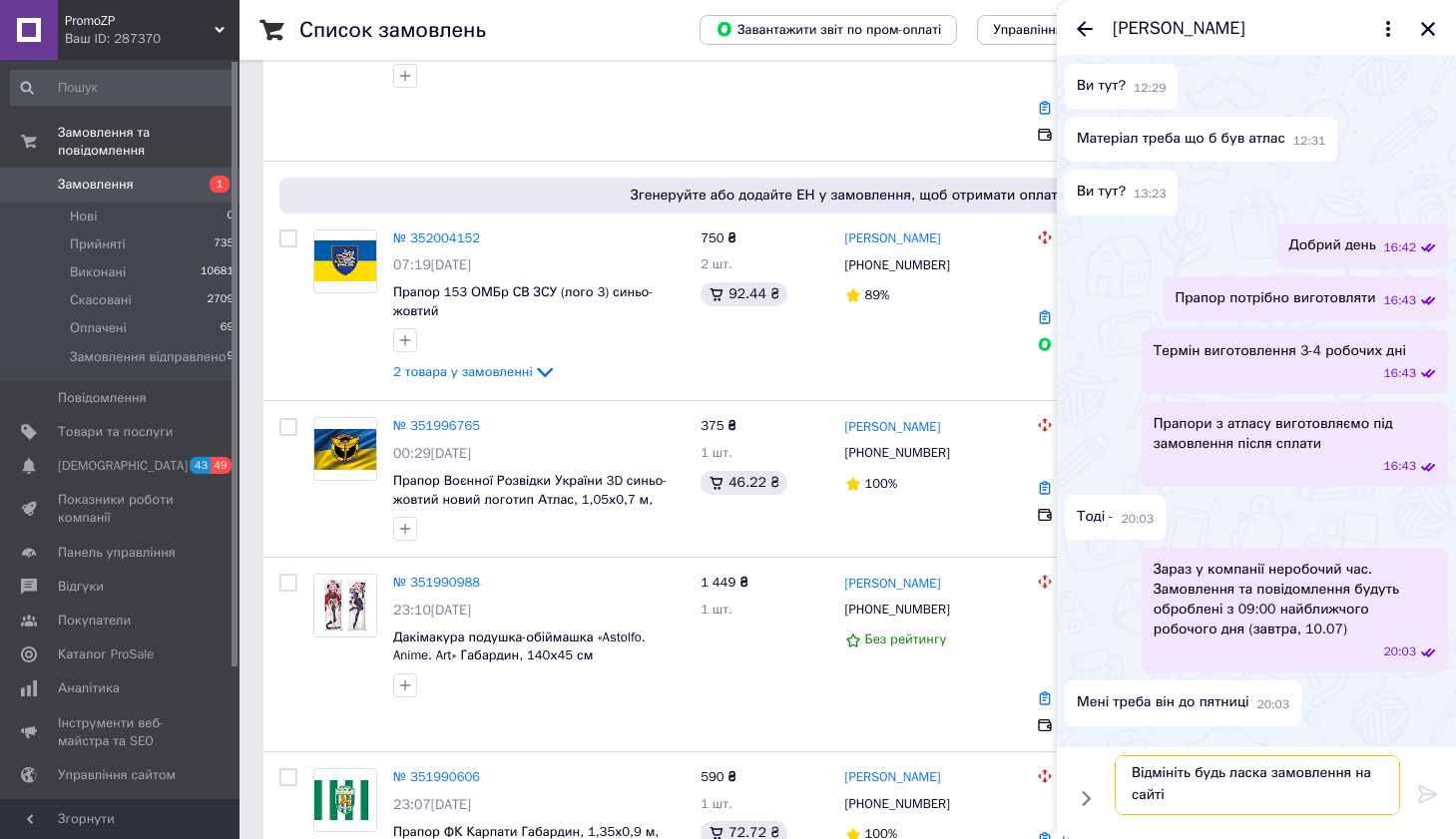 type 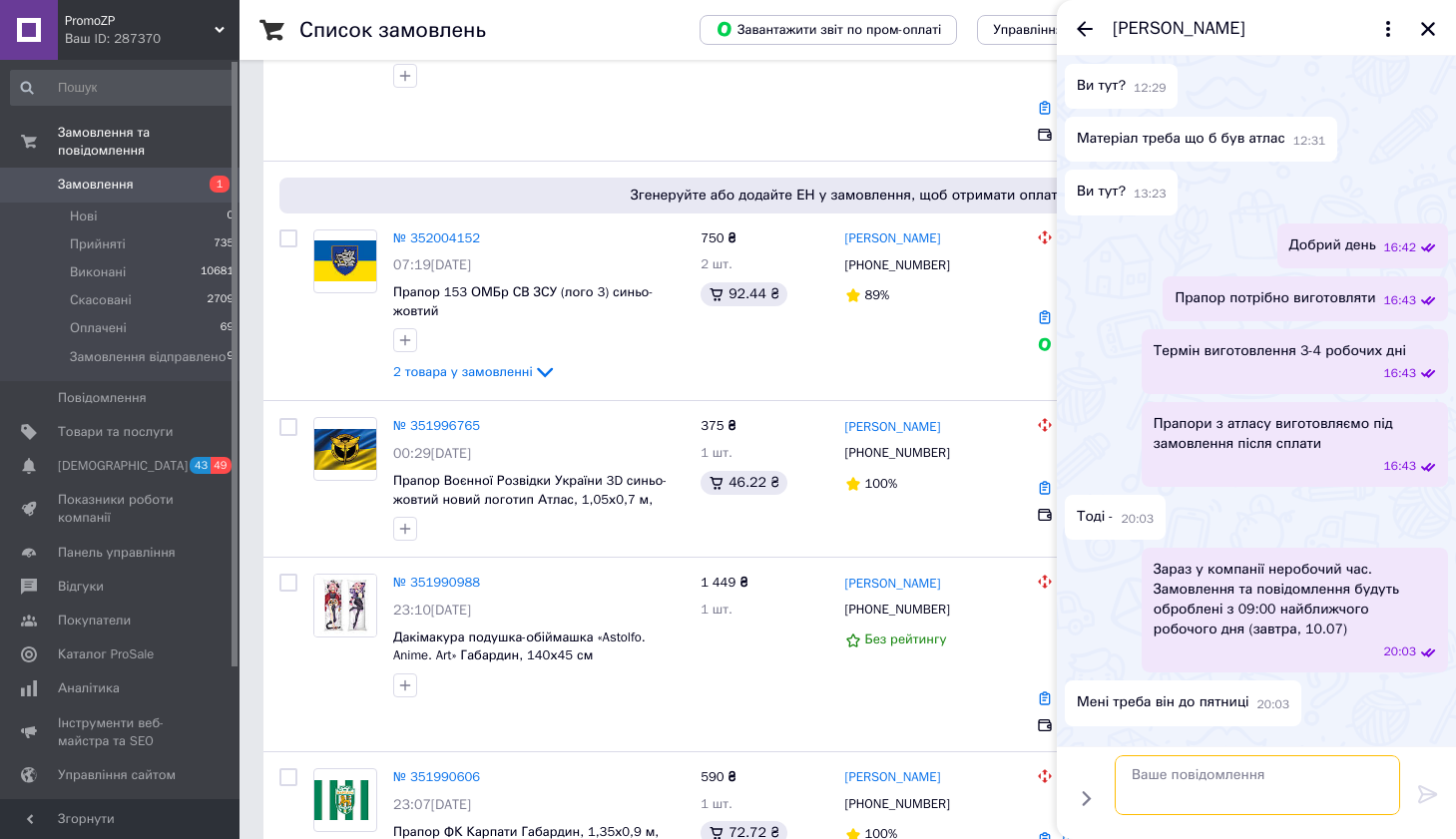 scroll, scrollTop: 0, scrollLeft: 0, axis: both 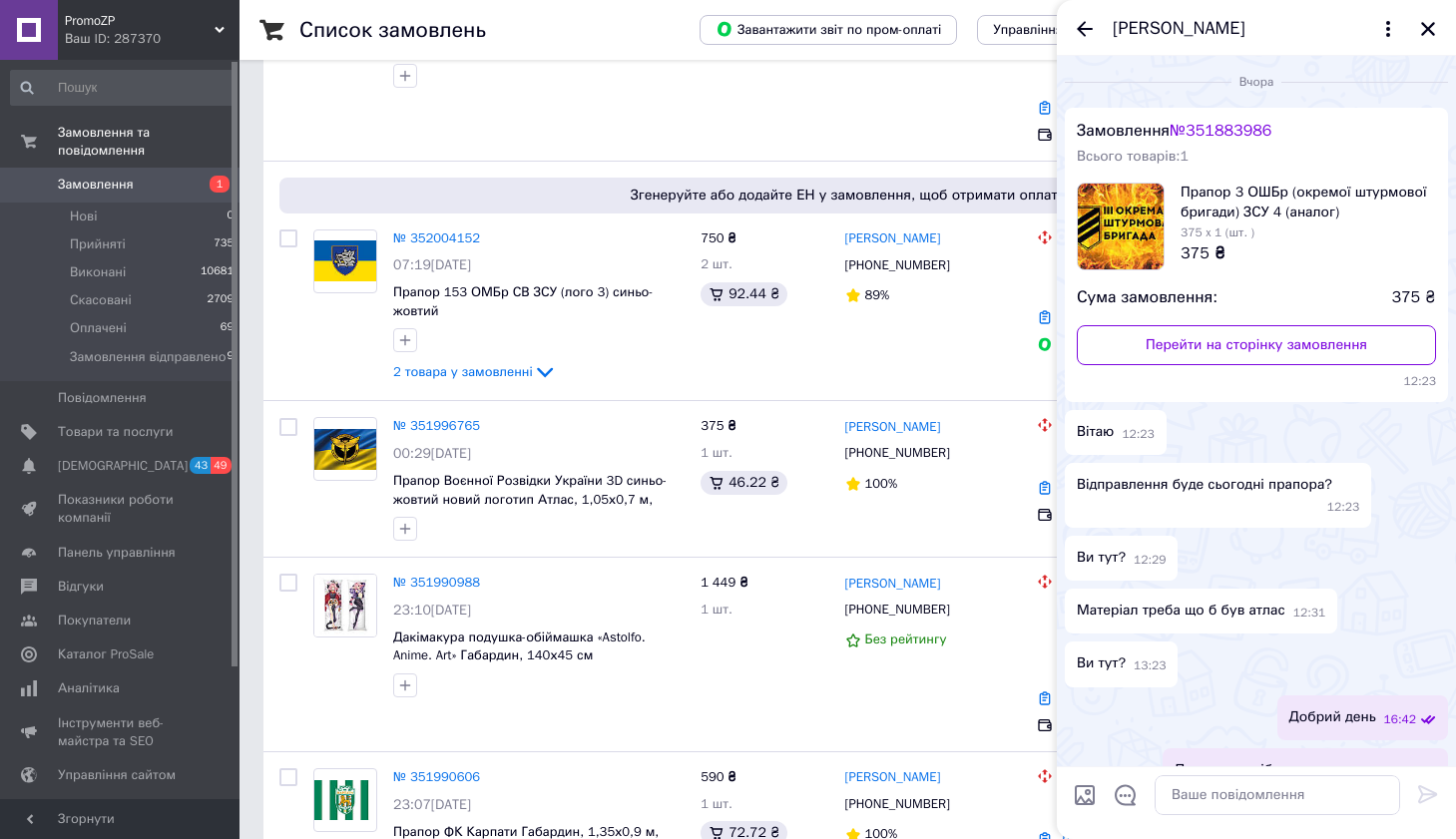 click on "№ 351883986" at bounding box center [1220, 131] 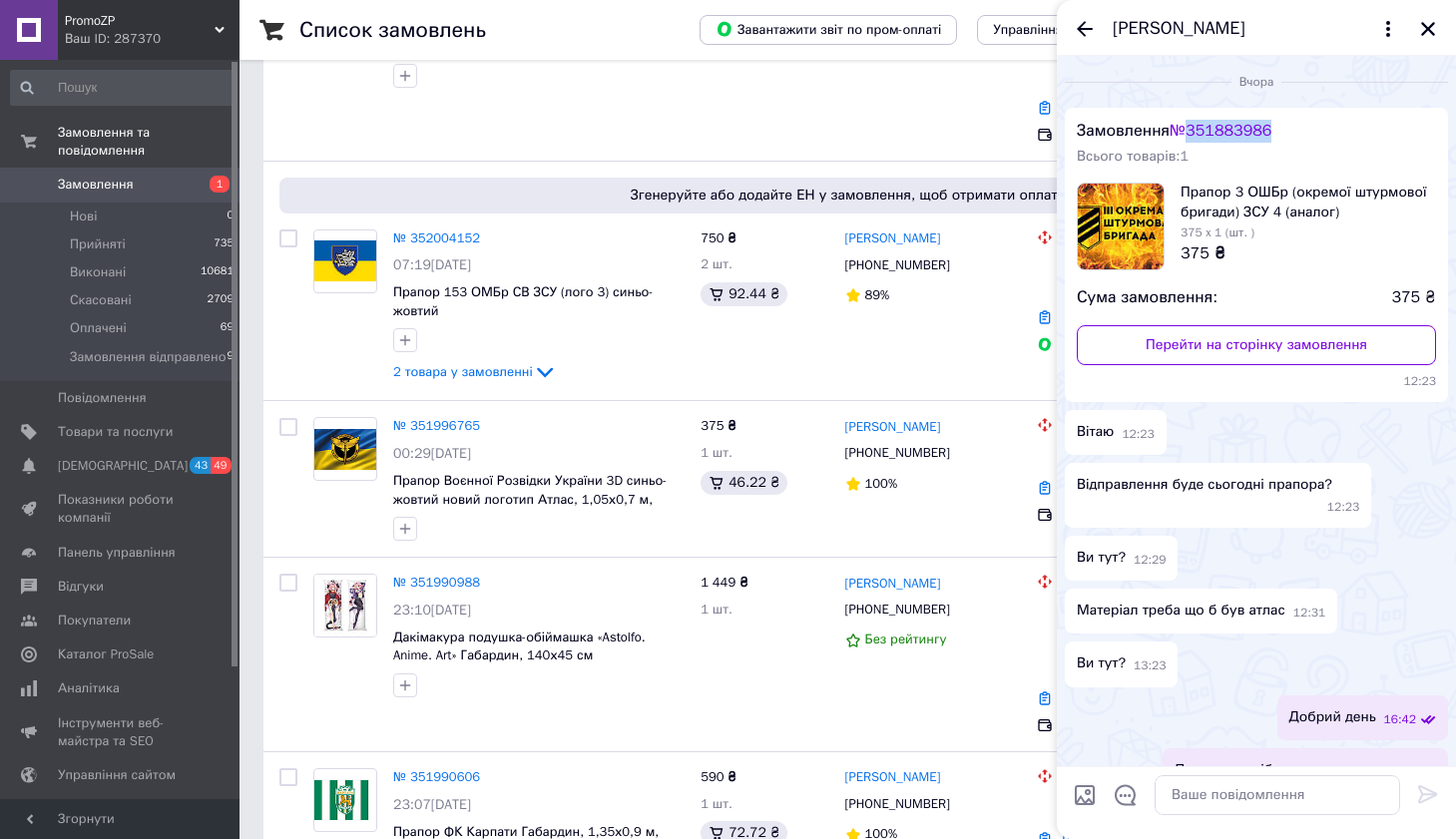 click on "№ 351883986" at bounding box center [1220, 131] 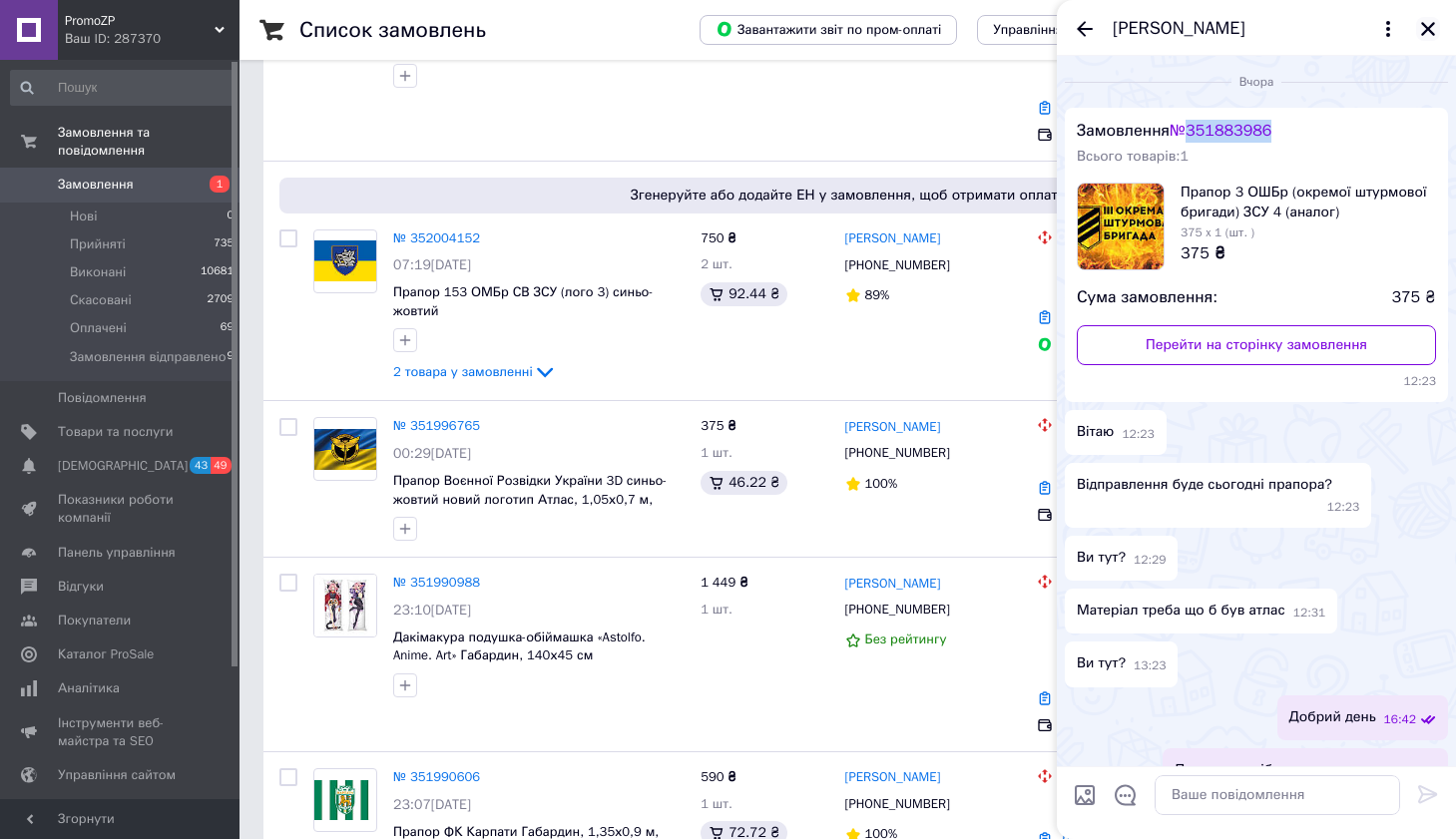 click 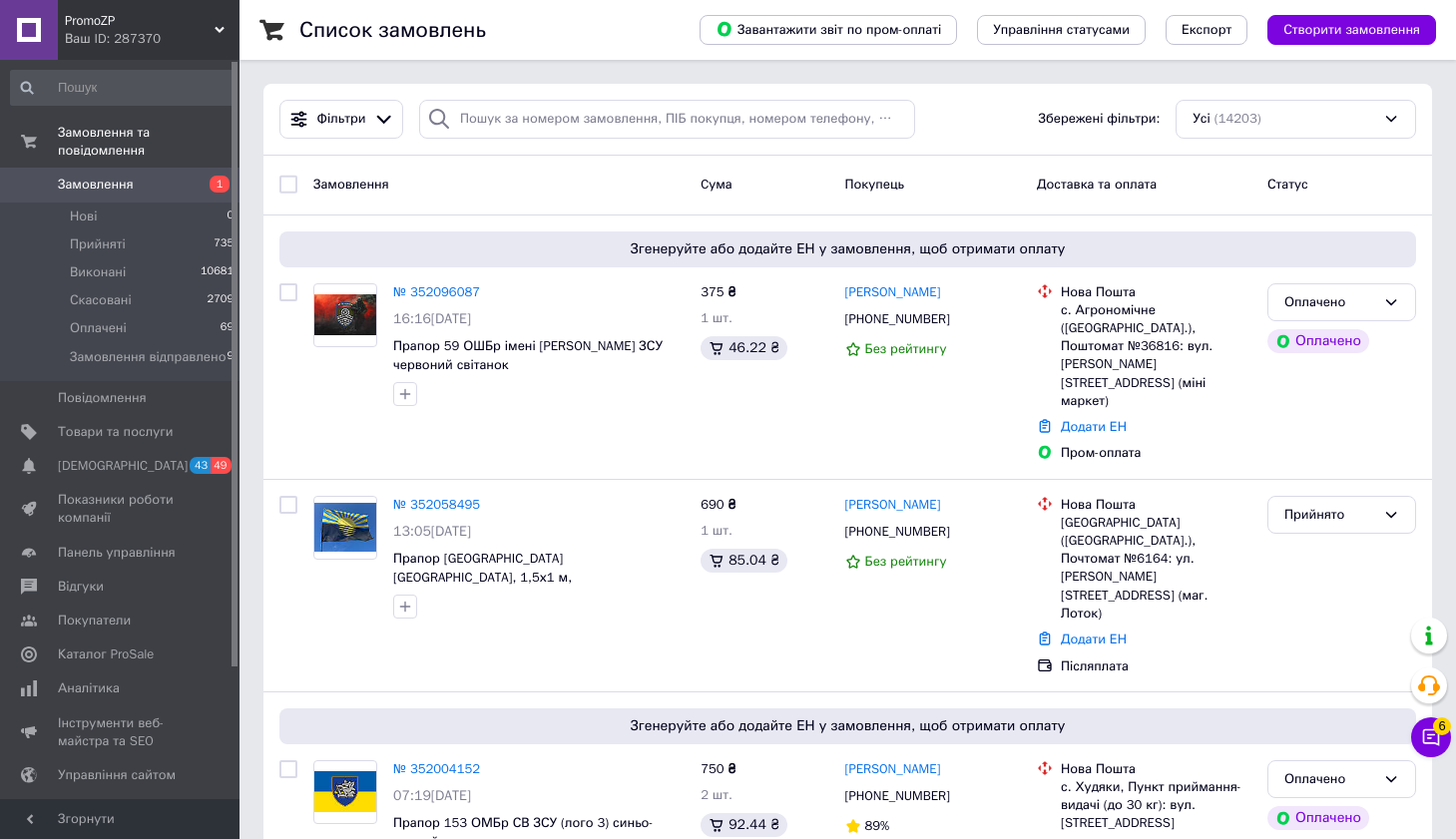 scroll, scrollTop: -2, scrollLeft: 0, axis: vertical 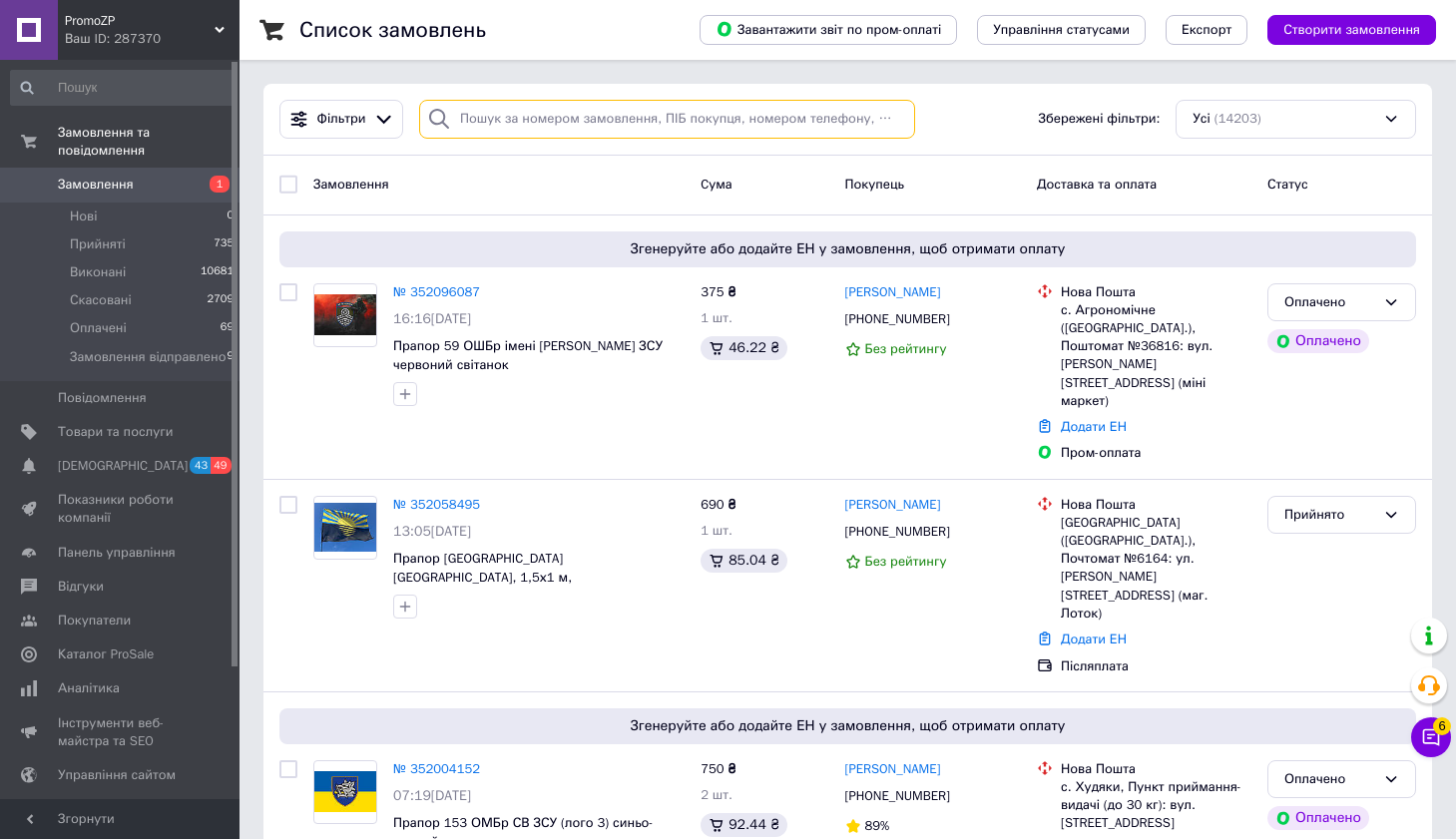 click at bounding box center [667, 119] 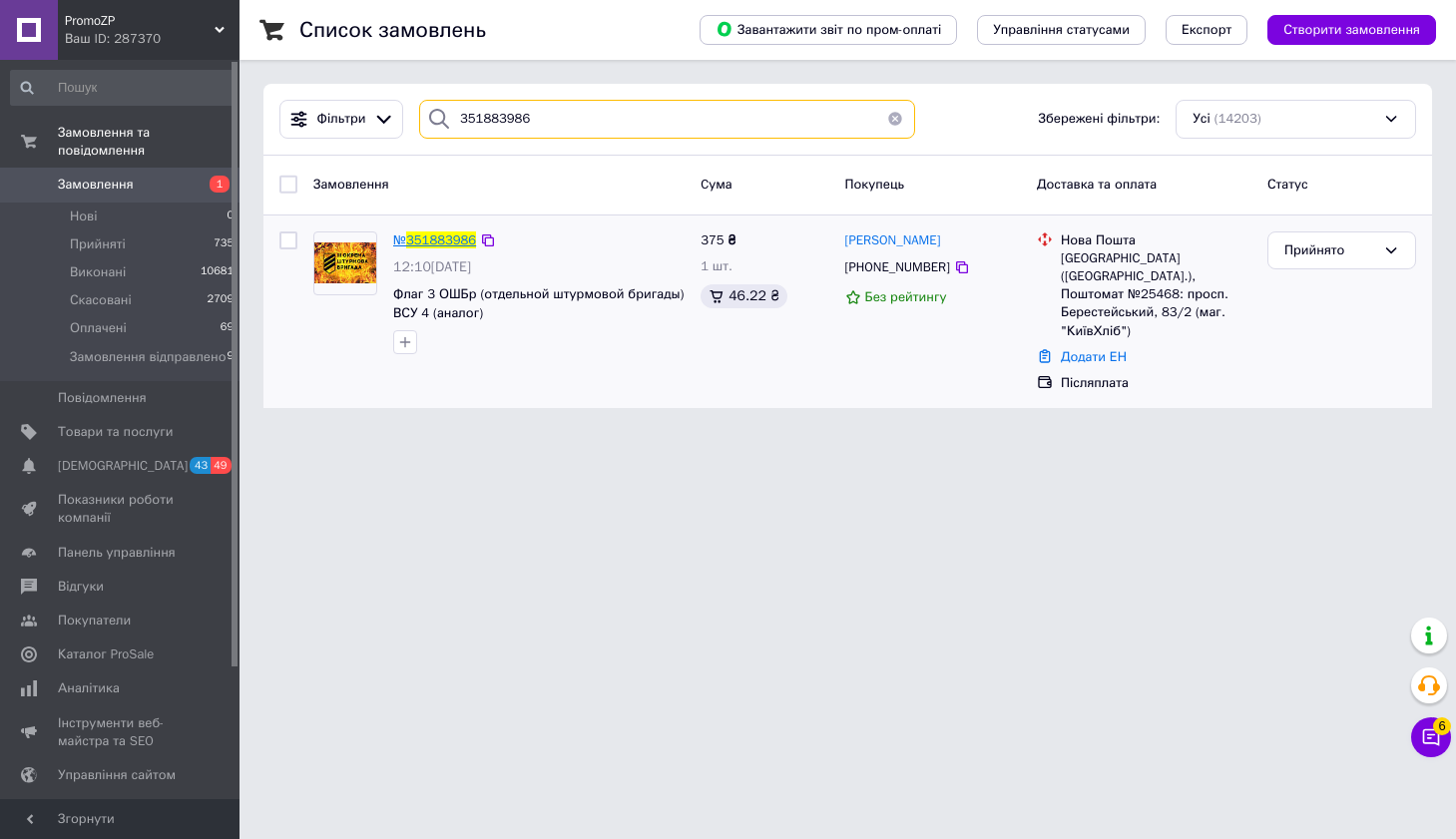 type on "351883986" 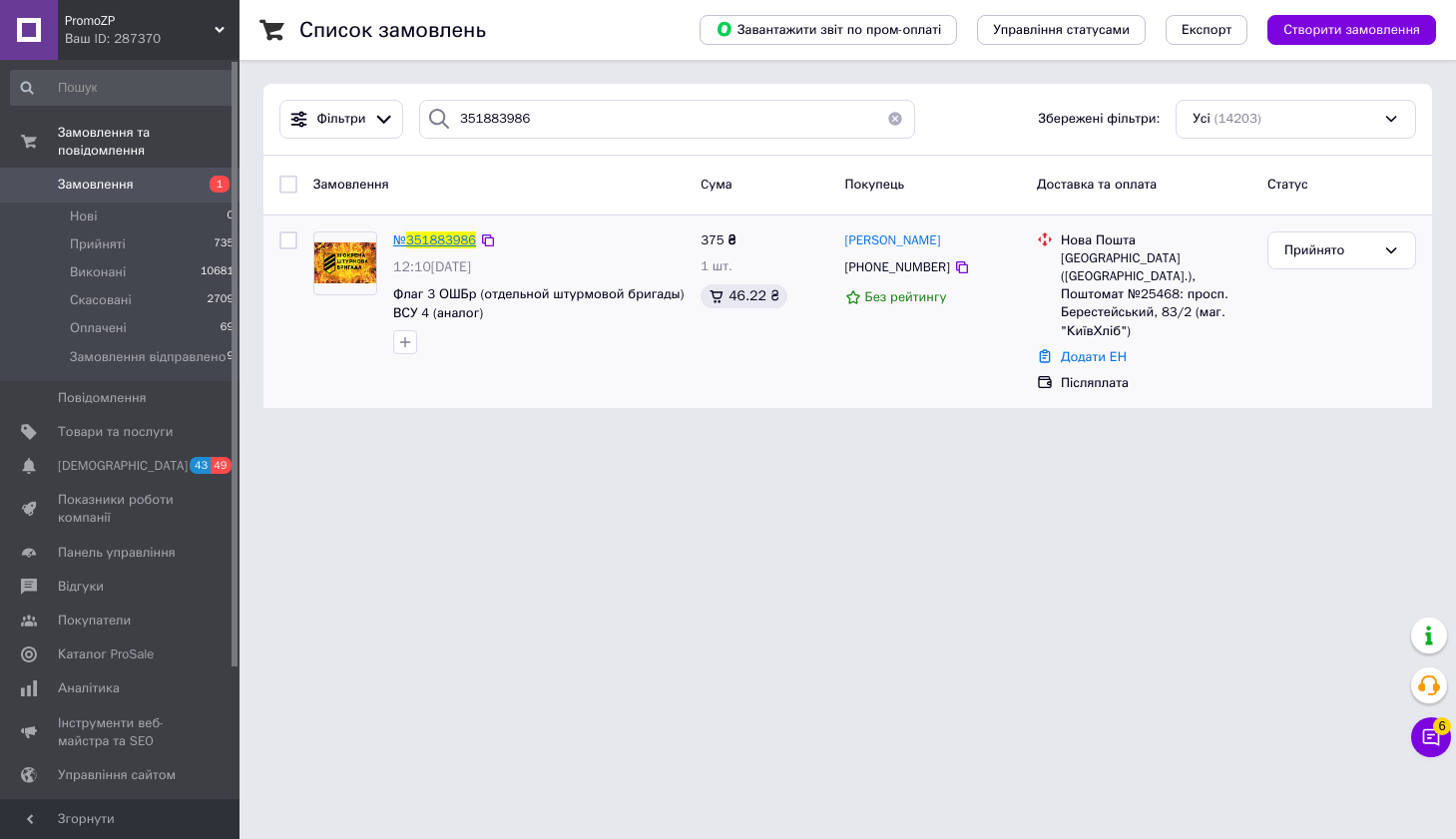 click on "351883986" at bounding box center [441, 239] 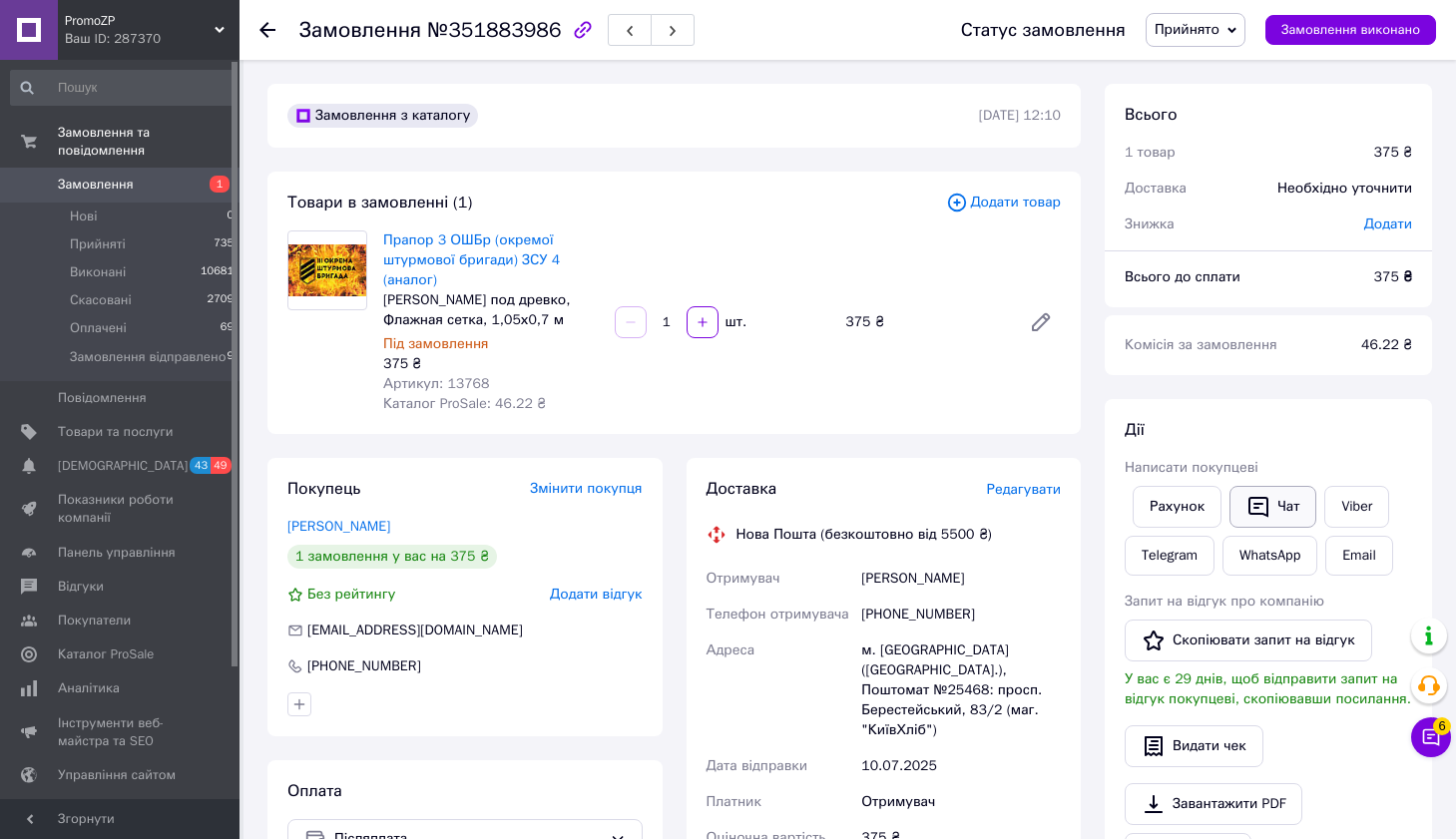 click 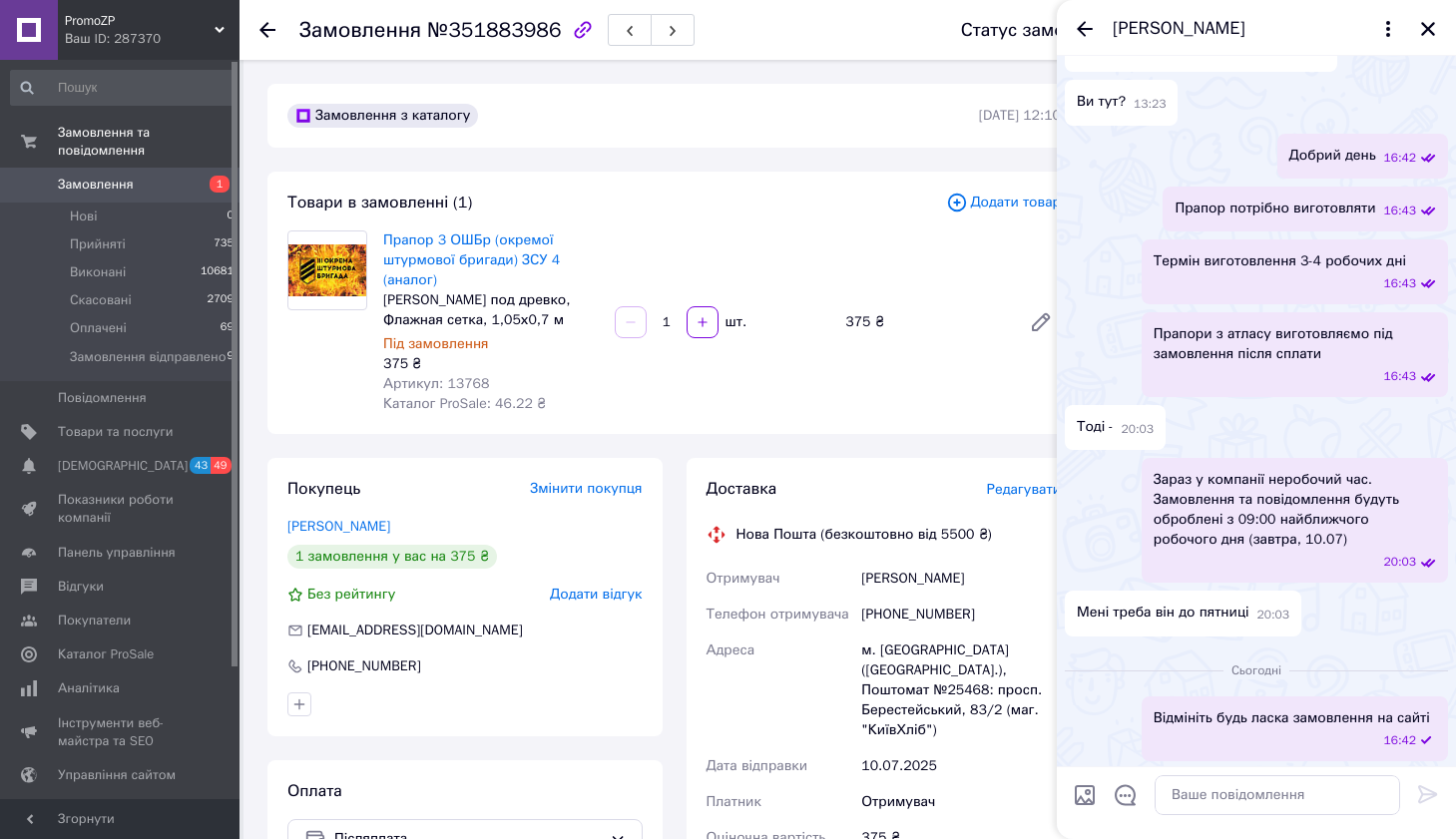 scroll, scrollTop: 561, scrollLeft: 0, axis: vertical 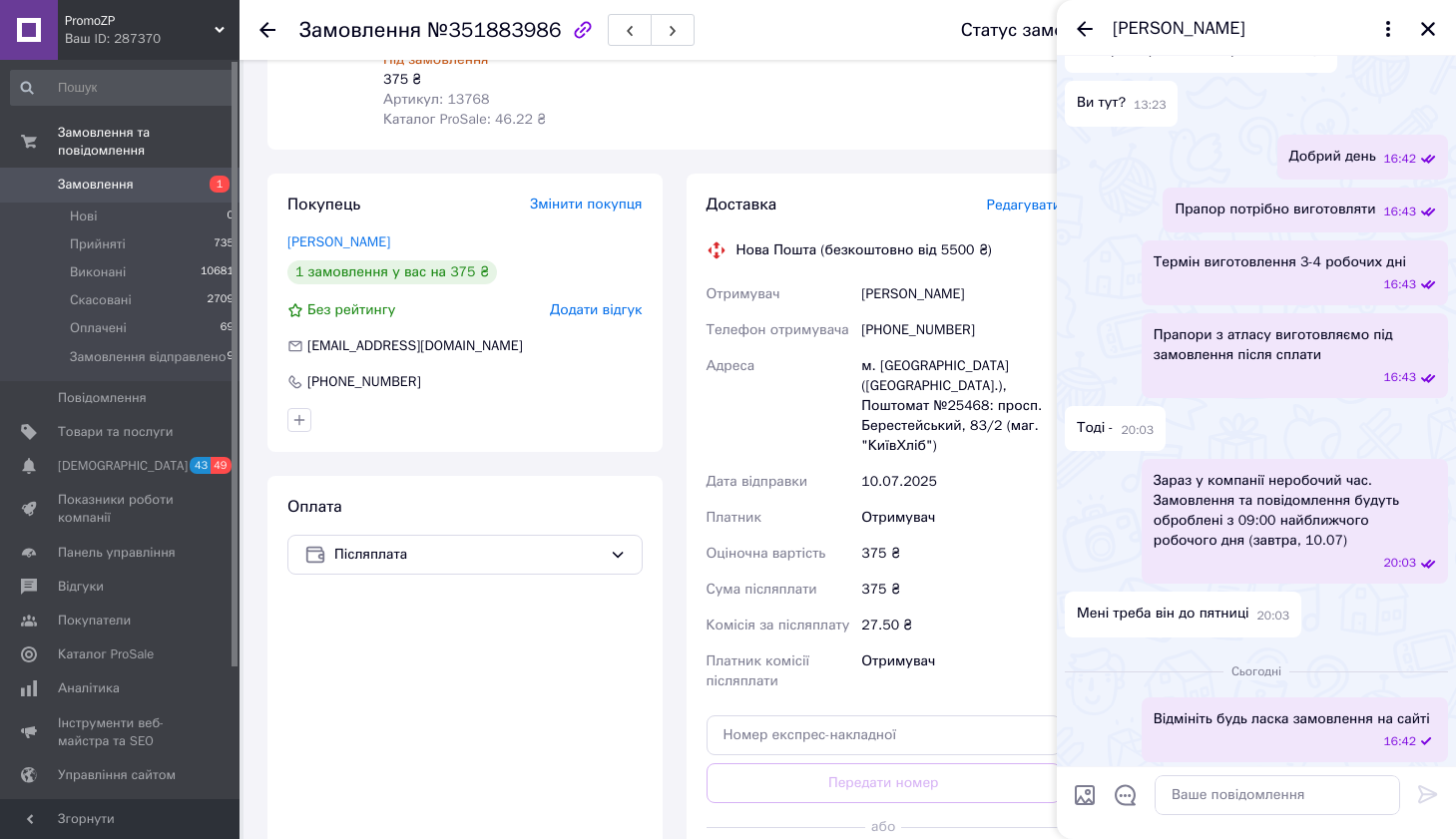 click on "Чат" at bounding box center (1272, 222) 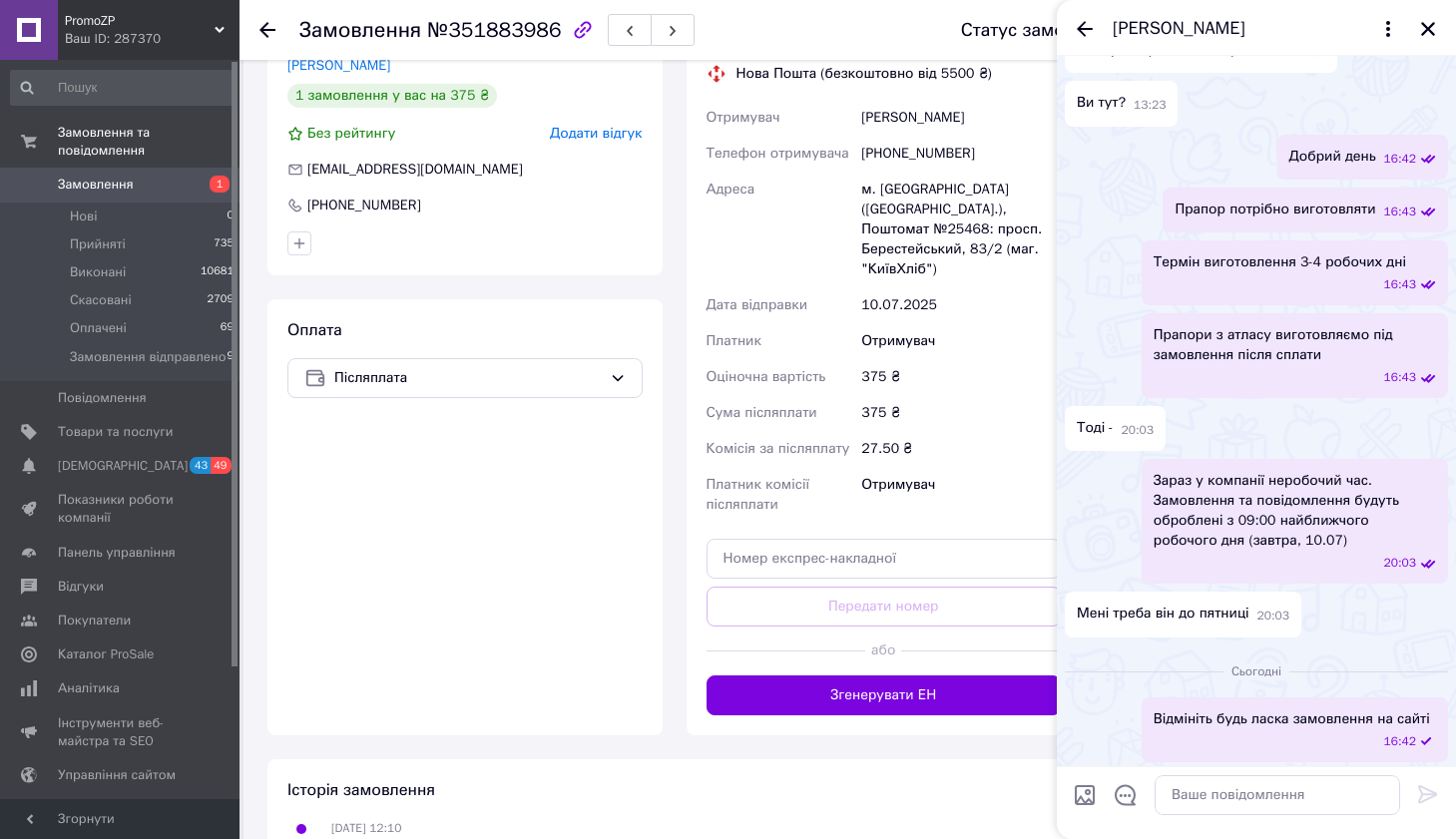 scroll, scrollTop: 610, scrollLeft: 0, axis: vertical 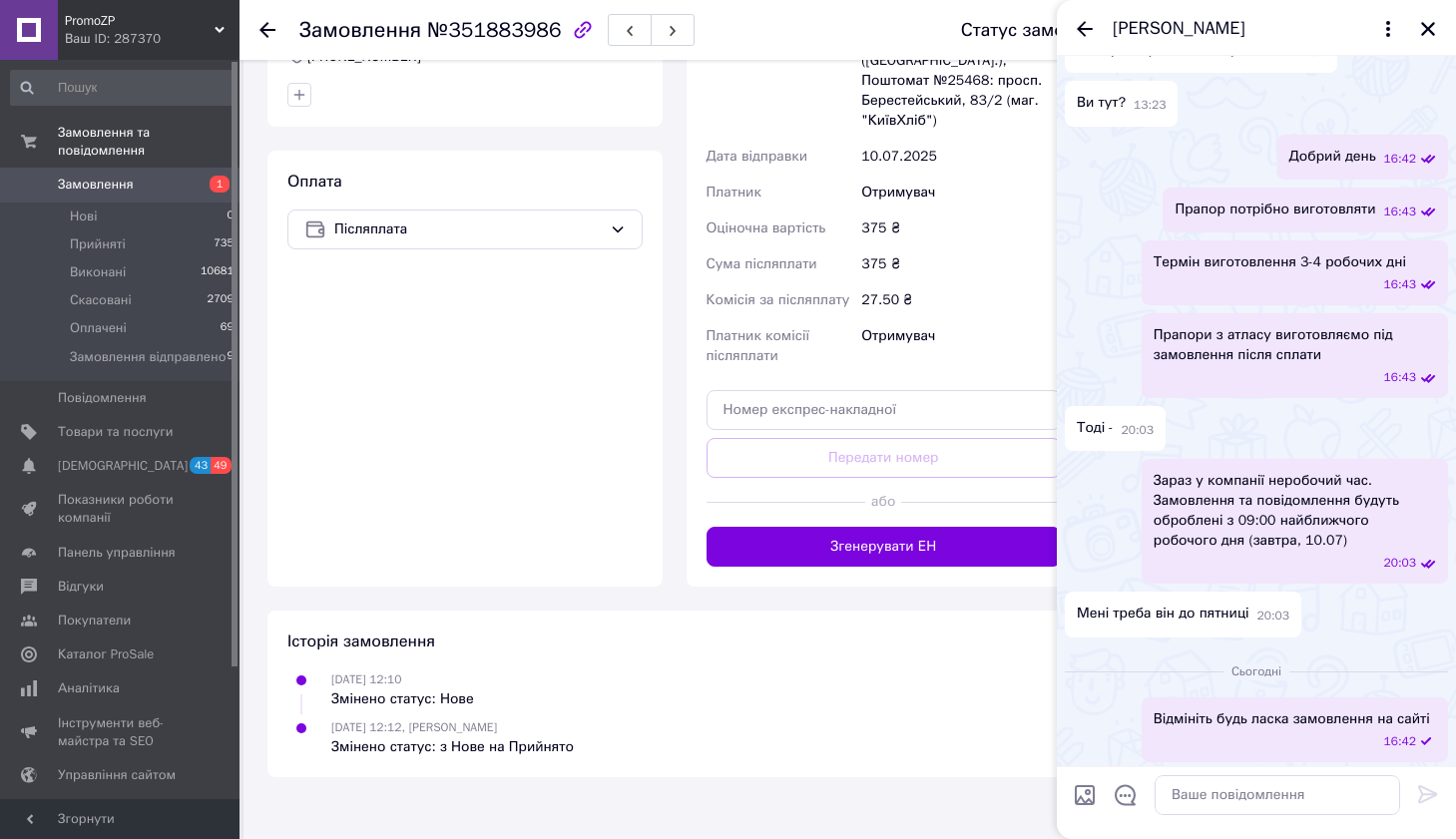 click on "Чат" at bounding box center [1272, -103] 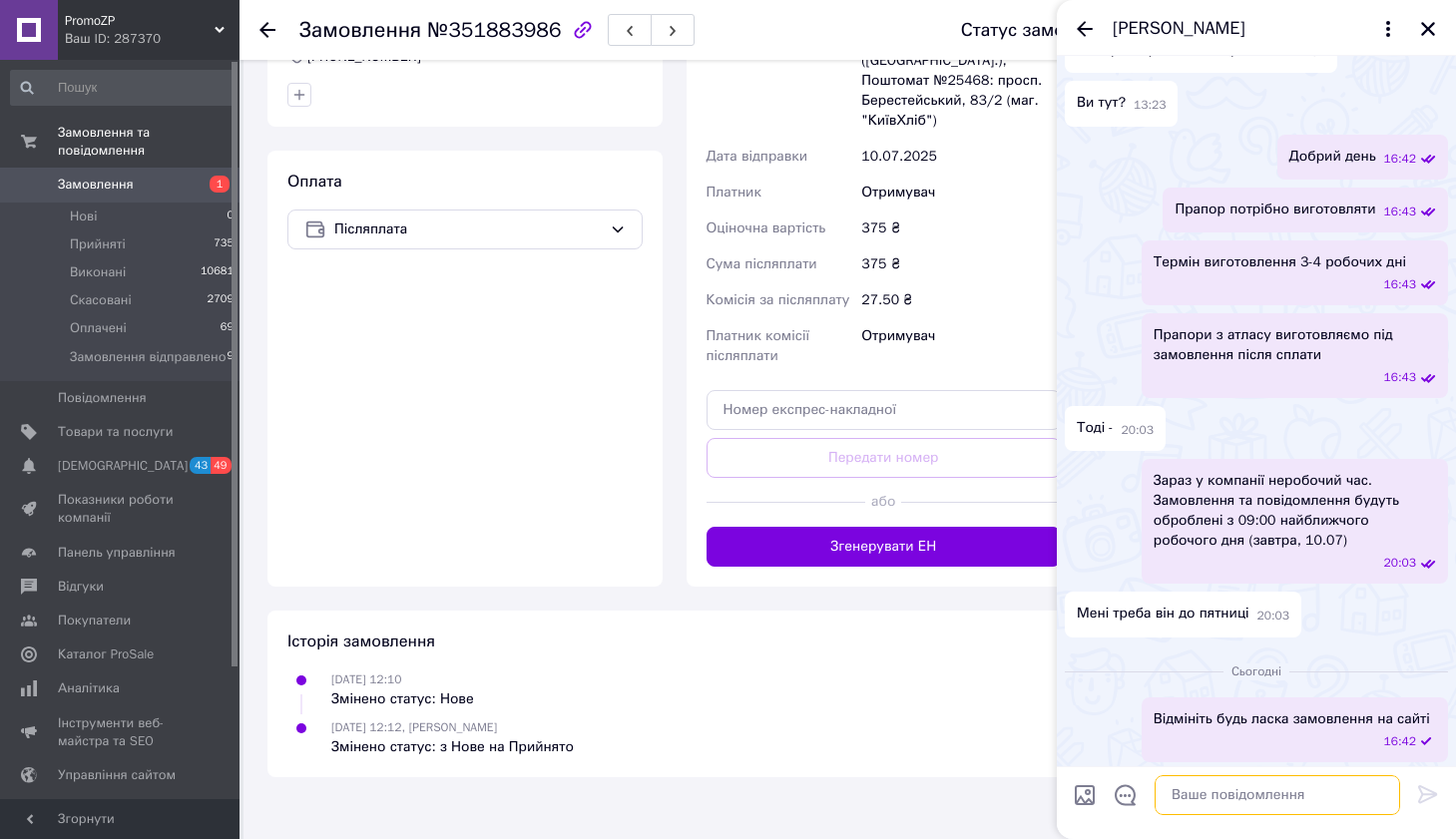 click at bounding box center [1277, 795] 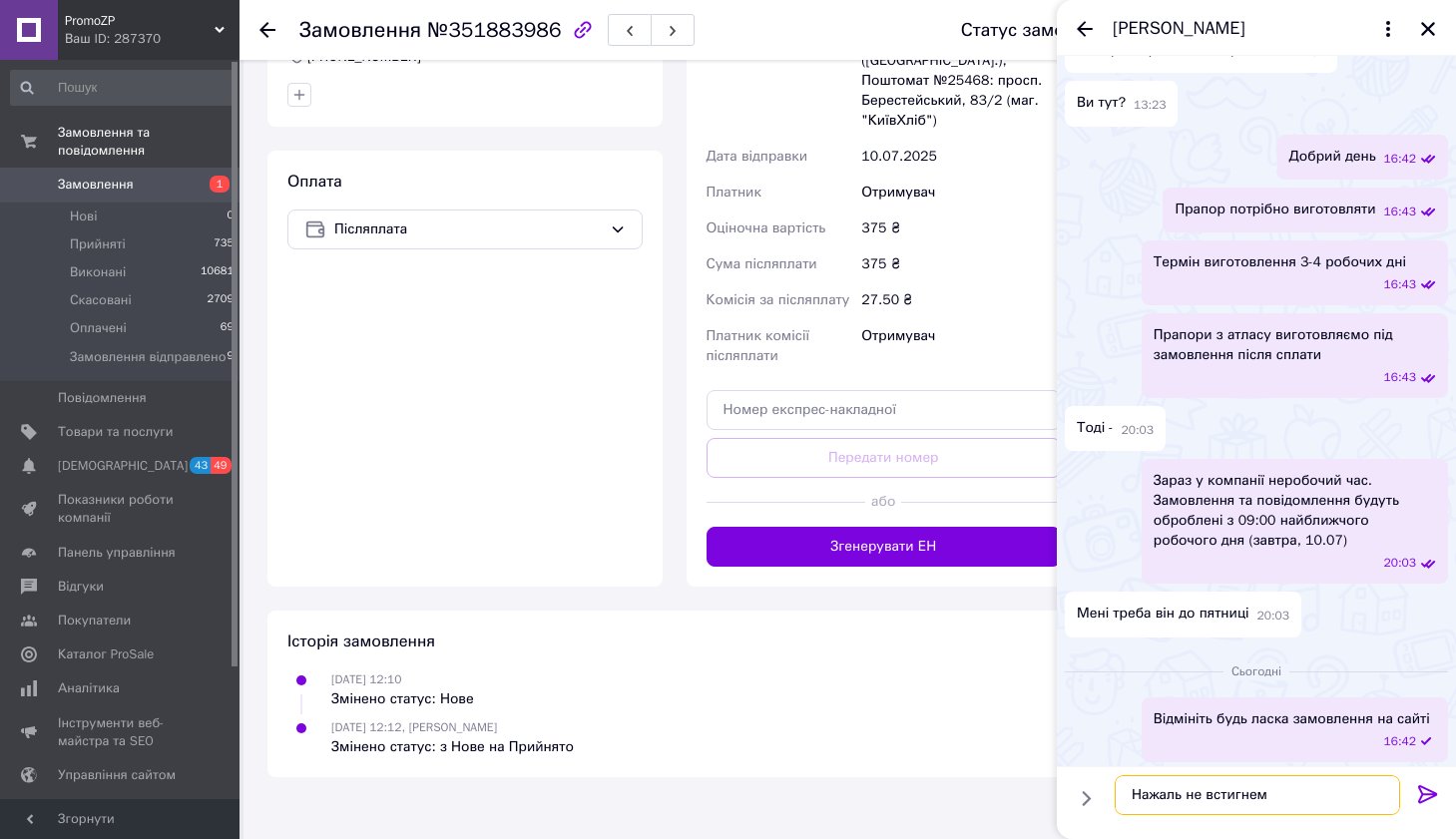 type on "Нажаль не встигнемо" 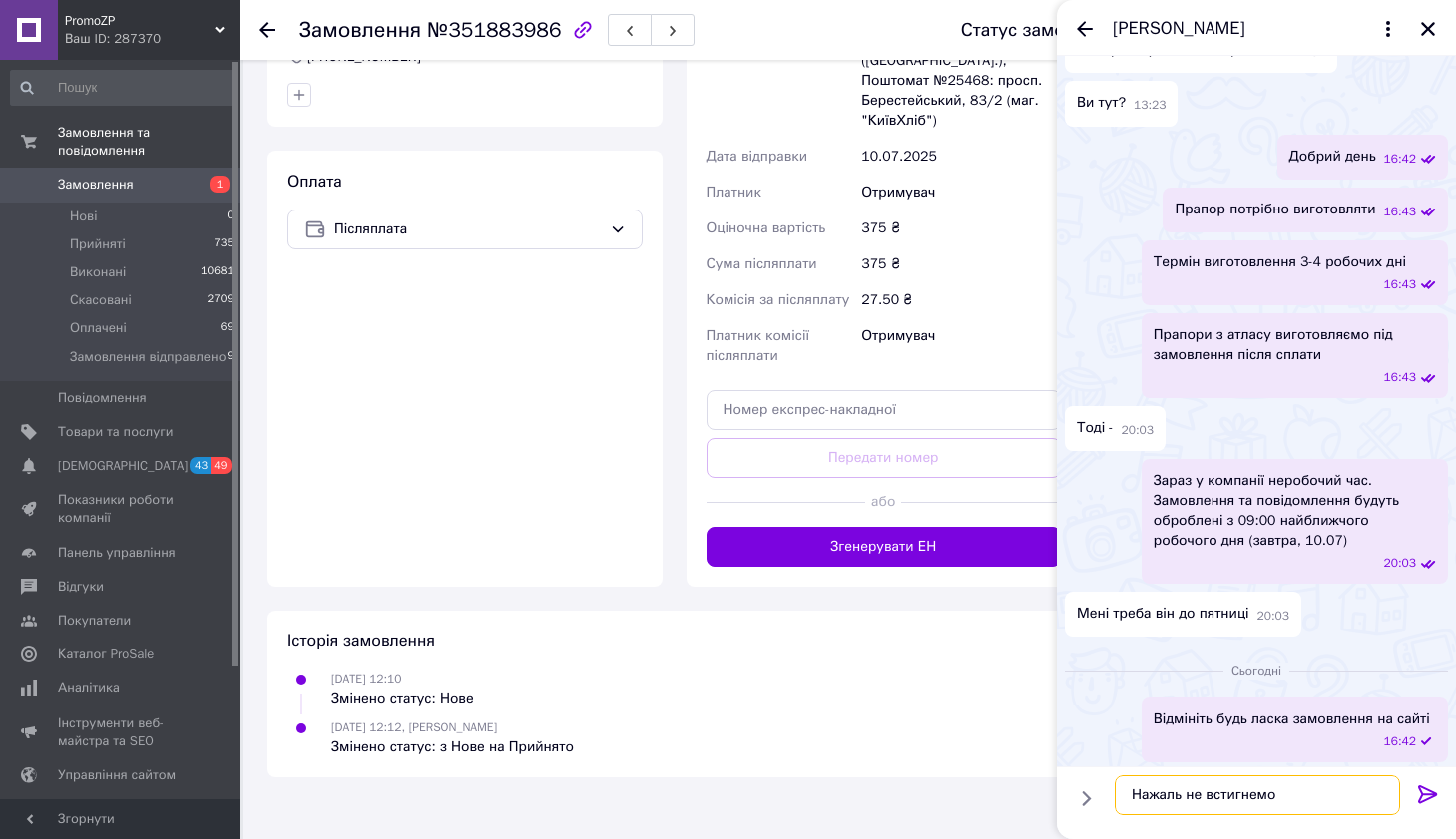 type 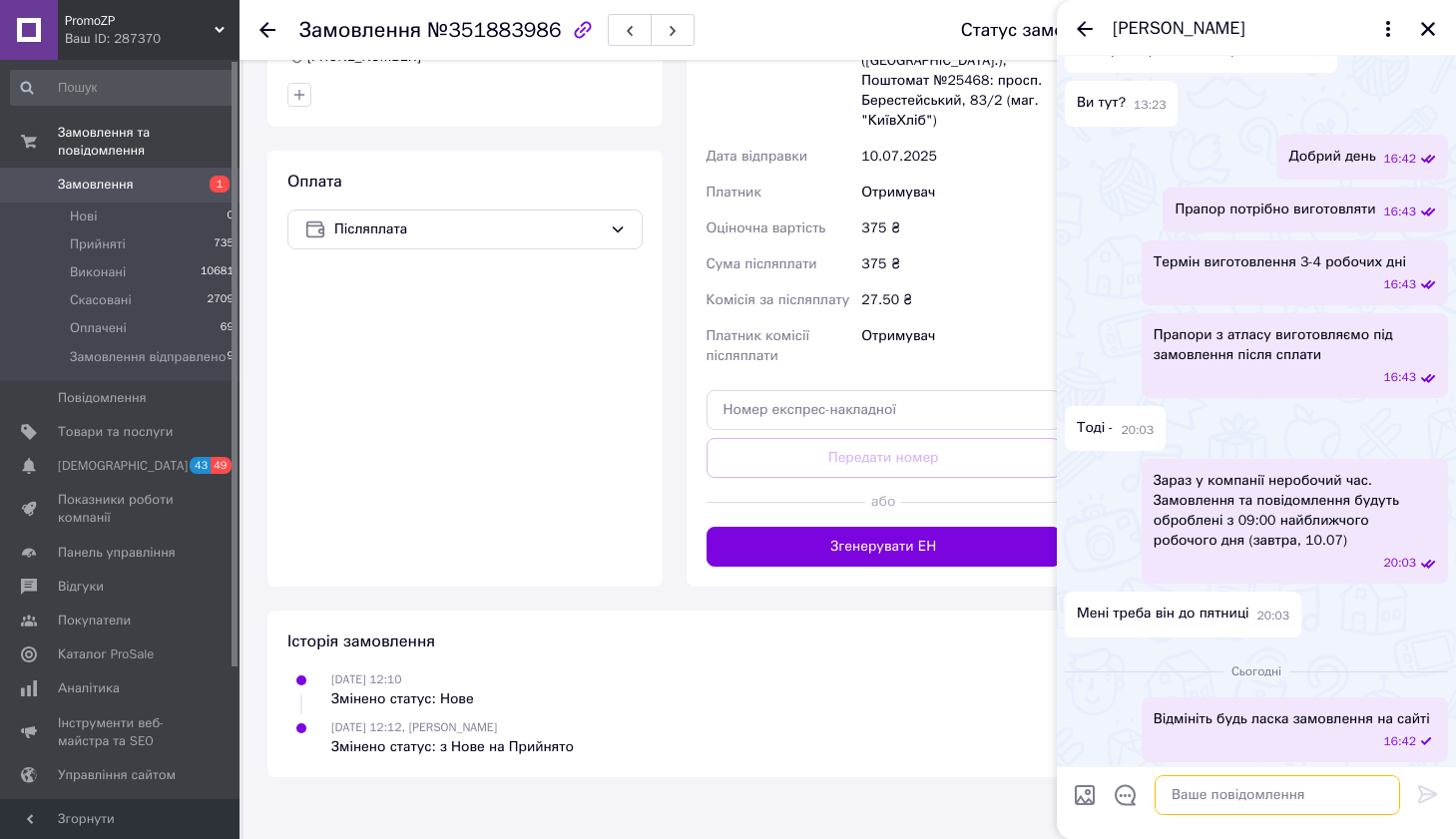 scroll, scrollTop: 614, scrollLeft: 0, axis: vertical 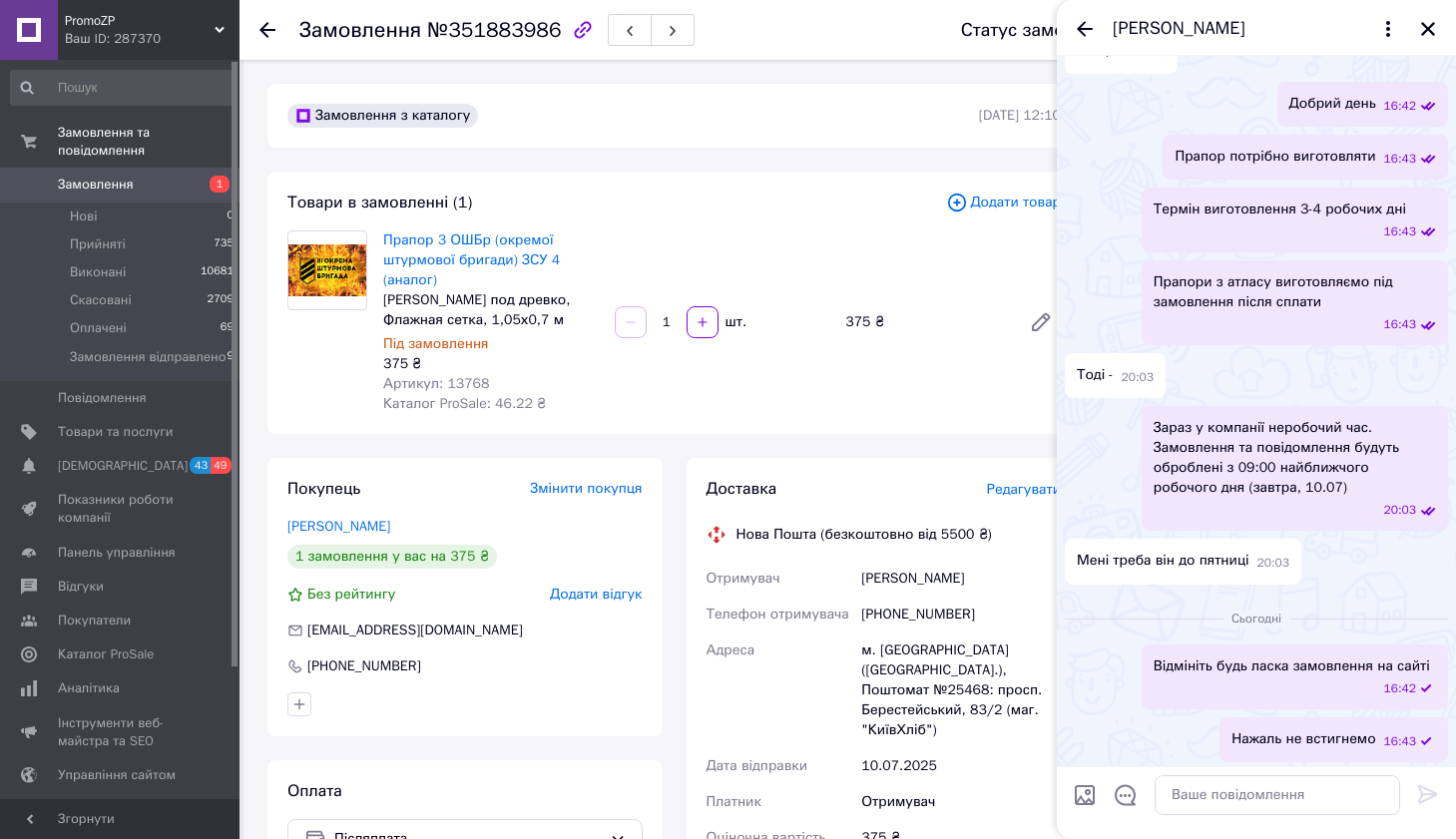 click on "№351883986" at bounding box center [494, 30] 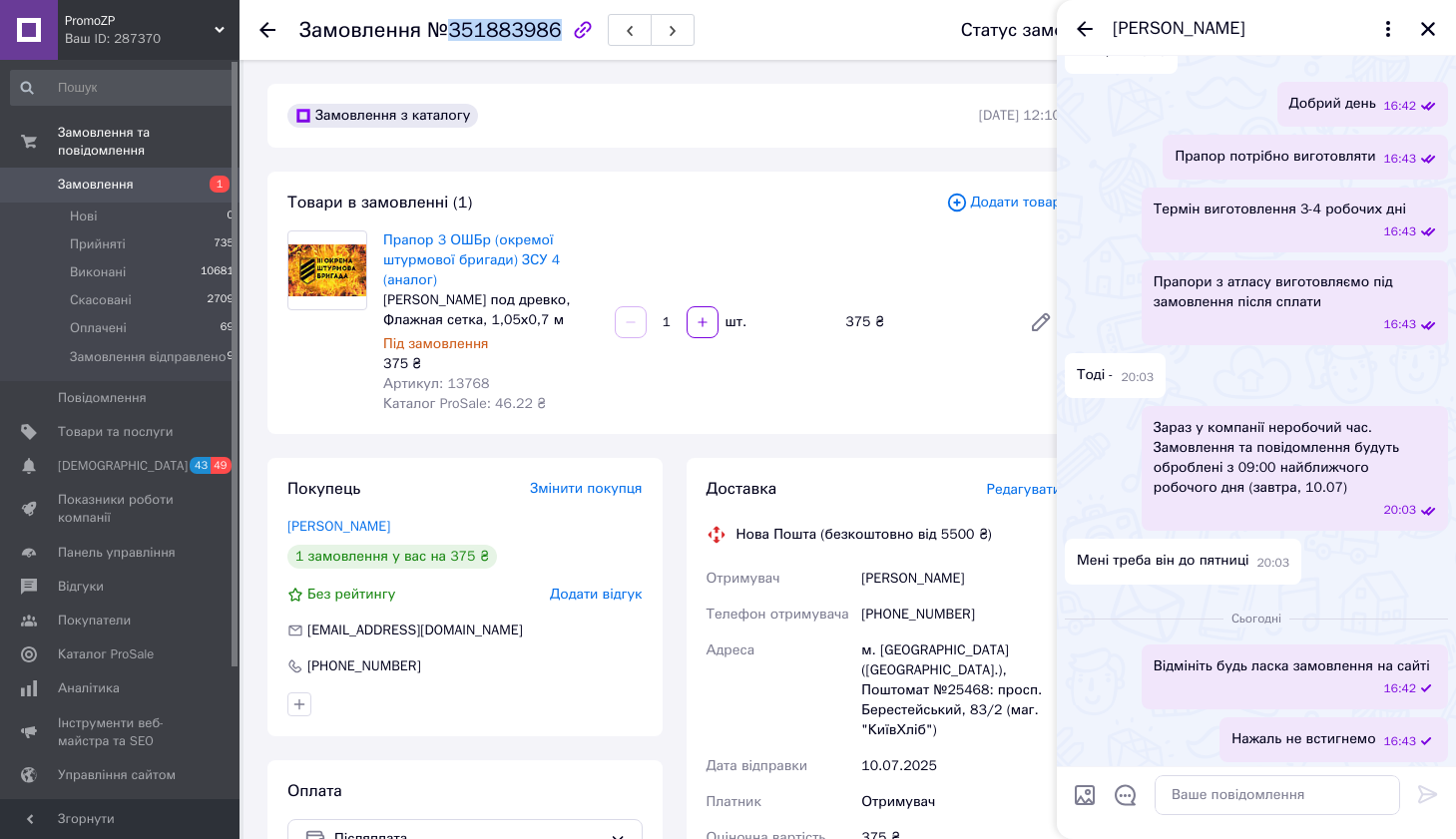 click on "№351883986" at bounding box center [494, 30] 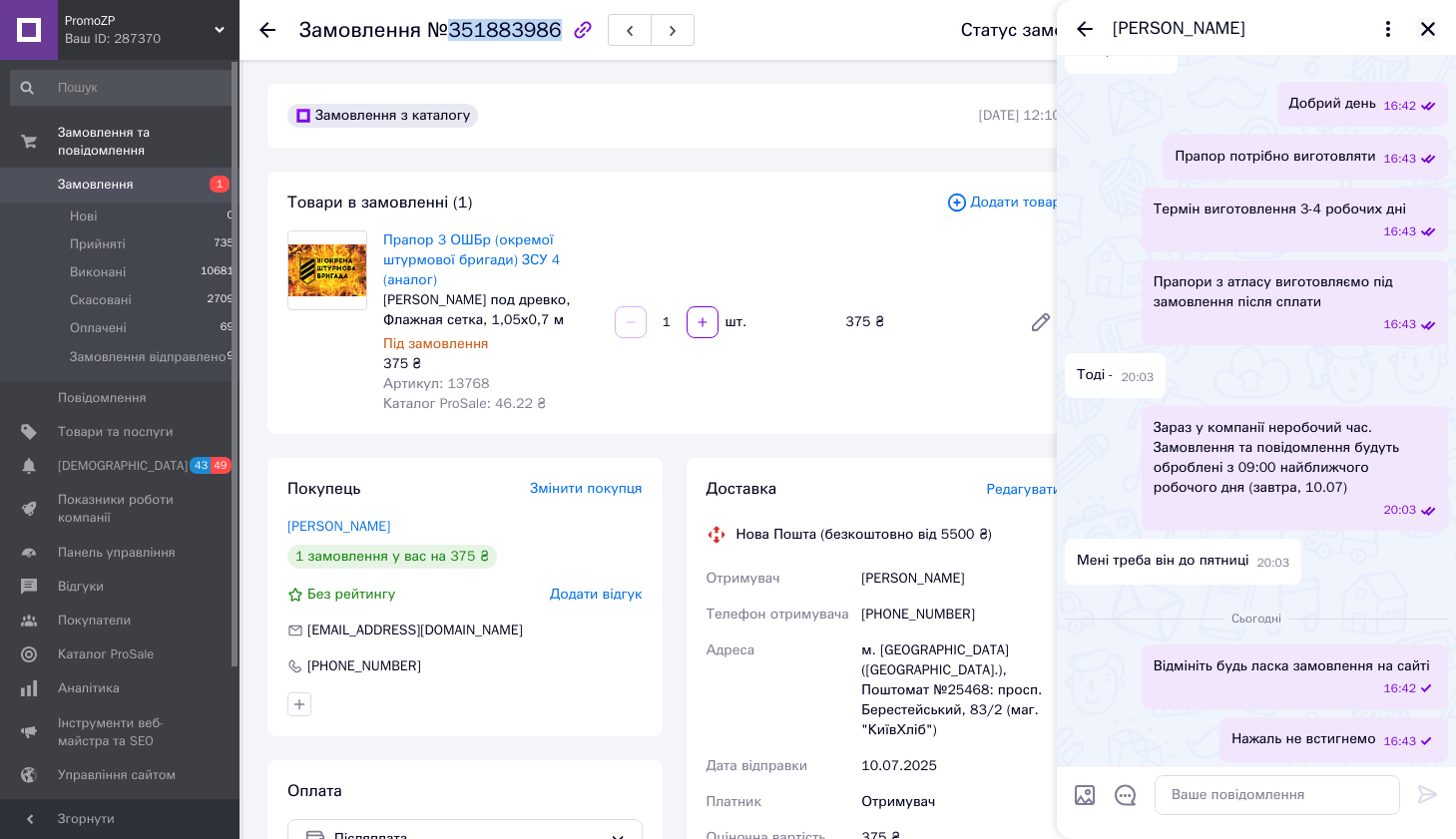 click 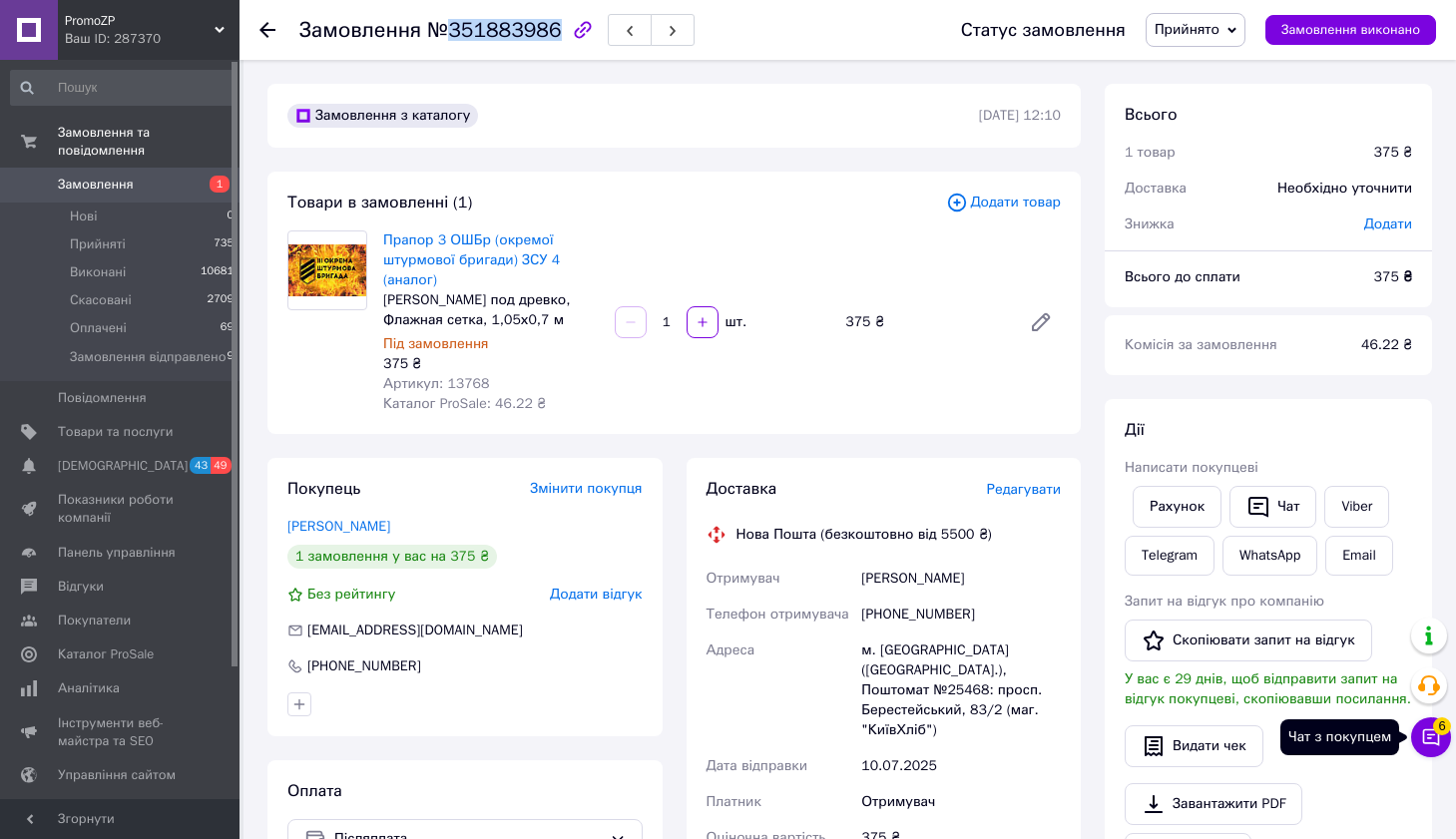 click on "Чат з покупцем 6" at bounding box center [1431, 737] 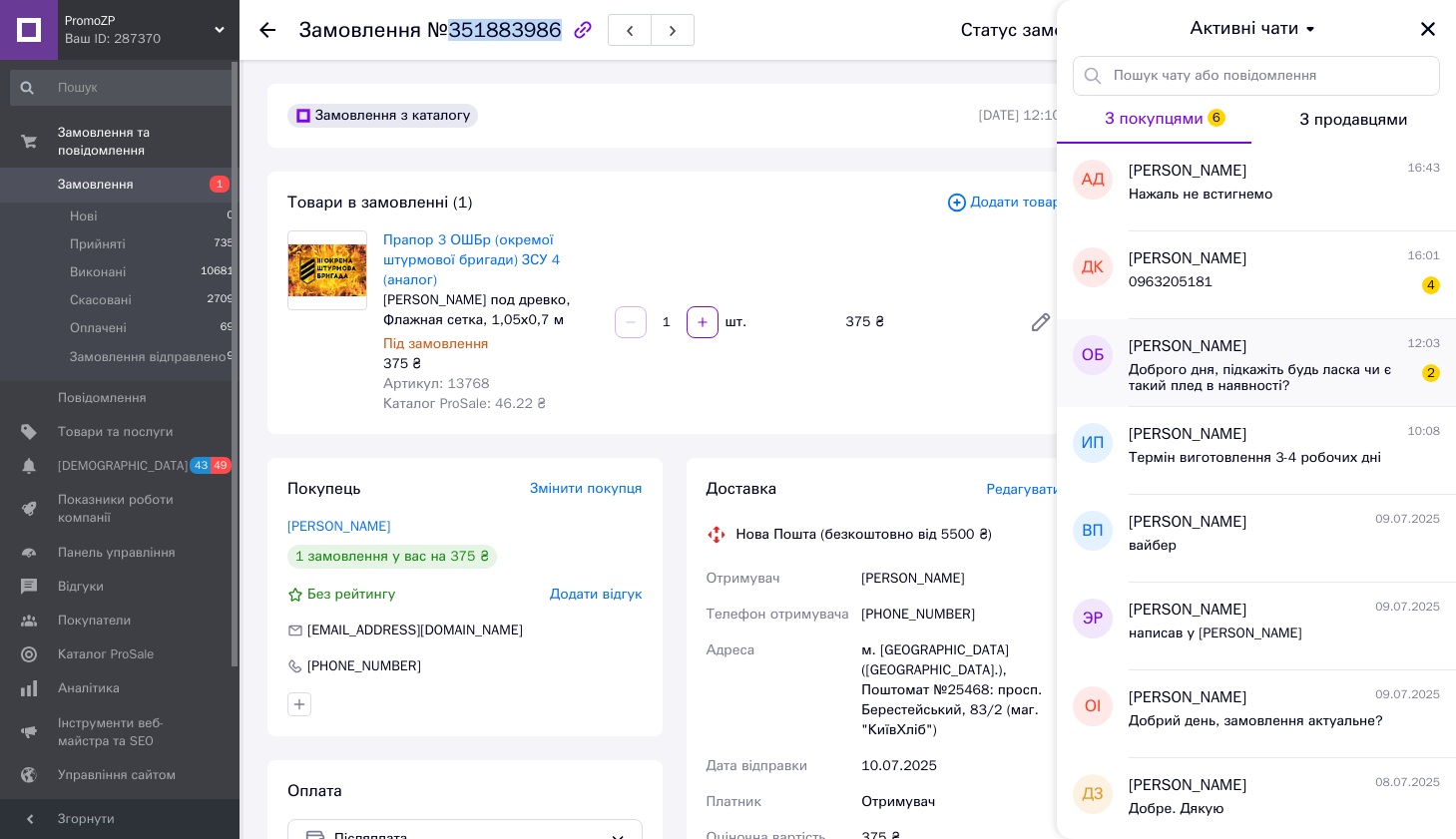 click on "Доброго дня, підкажіть будь ласка чи є такий плед в наявності?" at bounding box center [1270, 378] 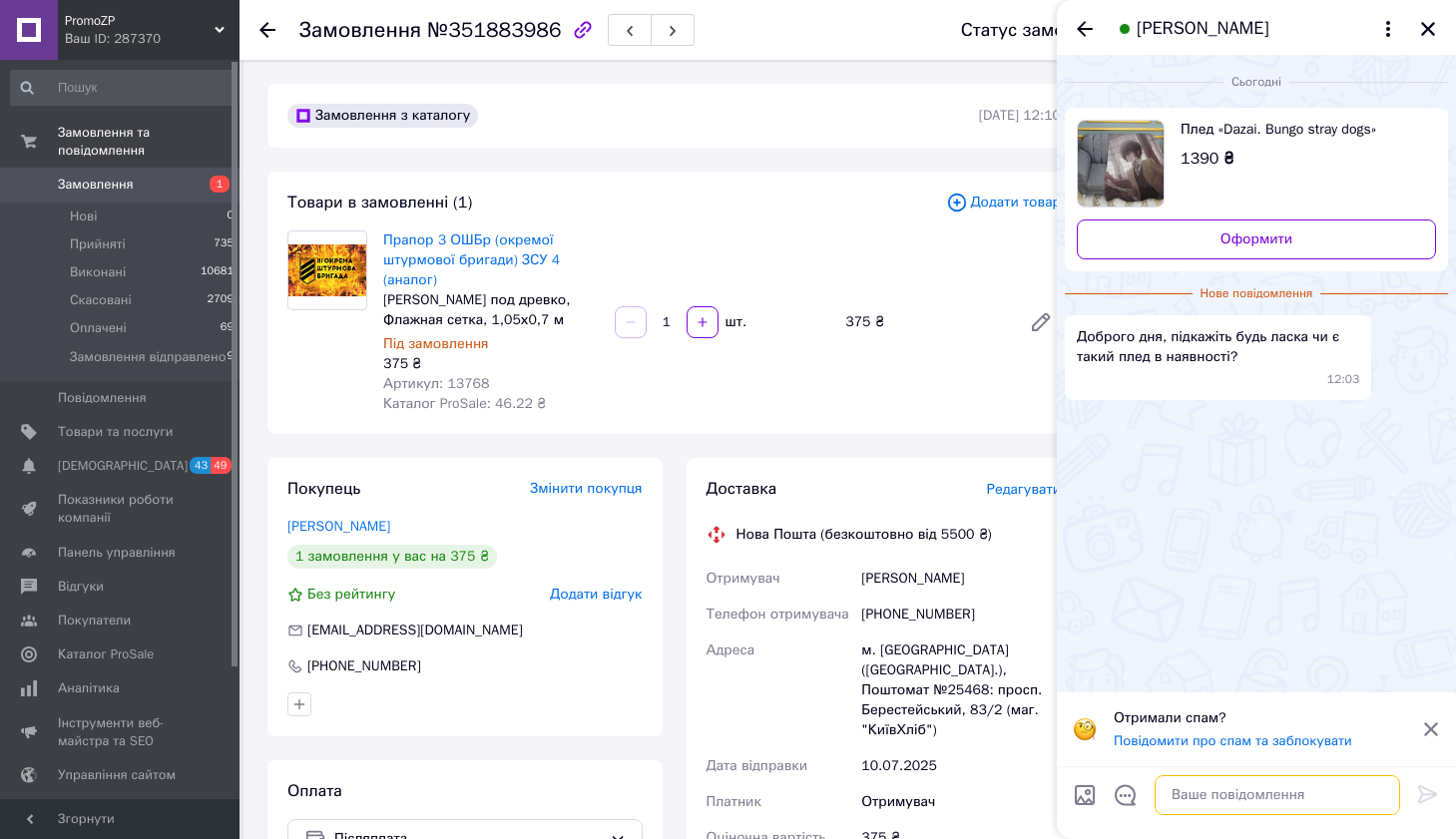 click at bounding box center [1277, 795] 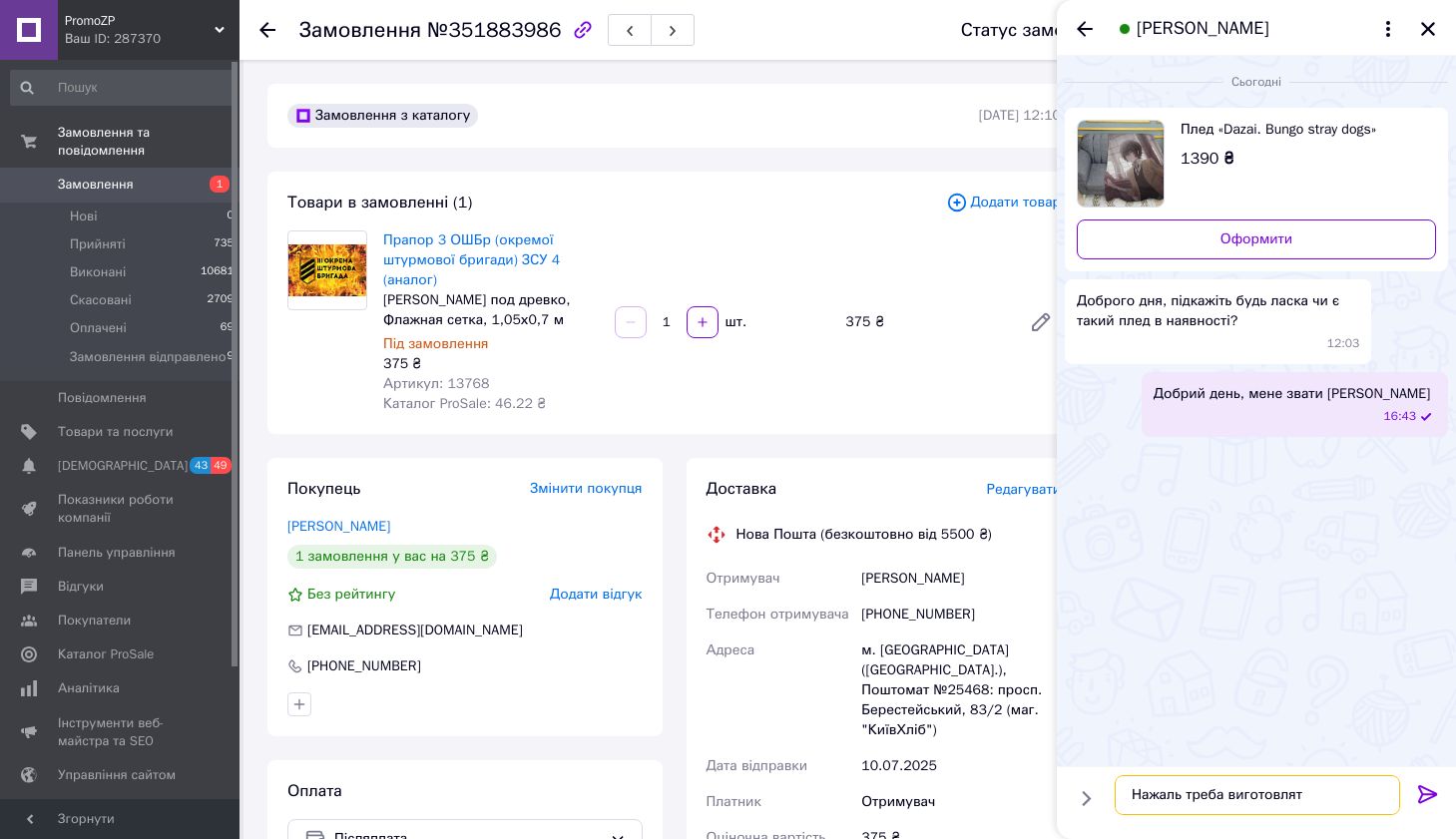 type on "Нажаль треба виготовляти" 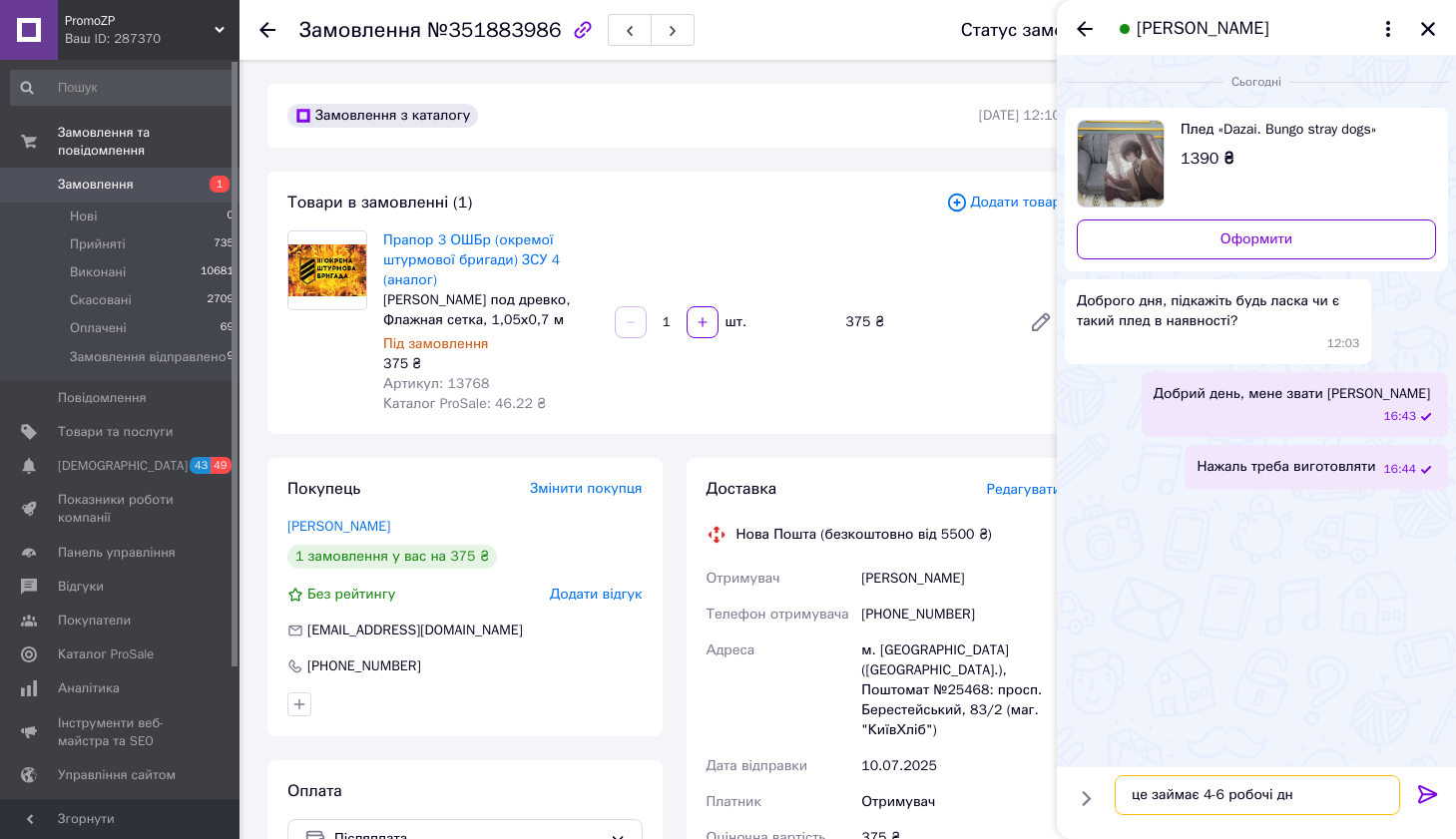 type on "це займає 4-6 робочі дні" 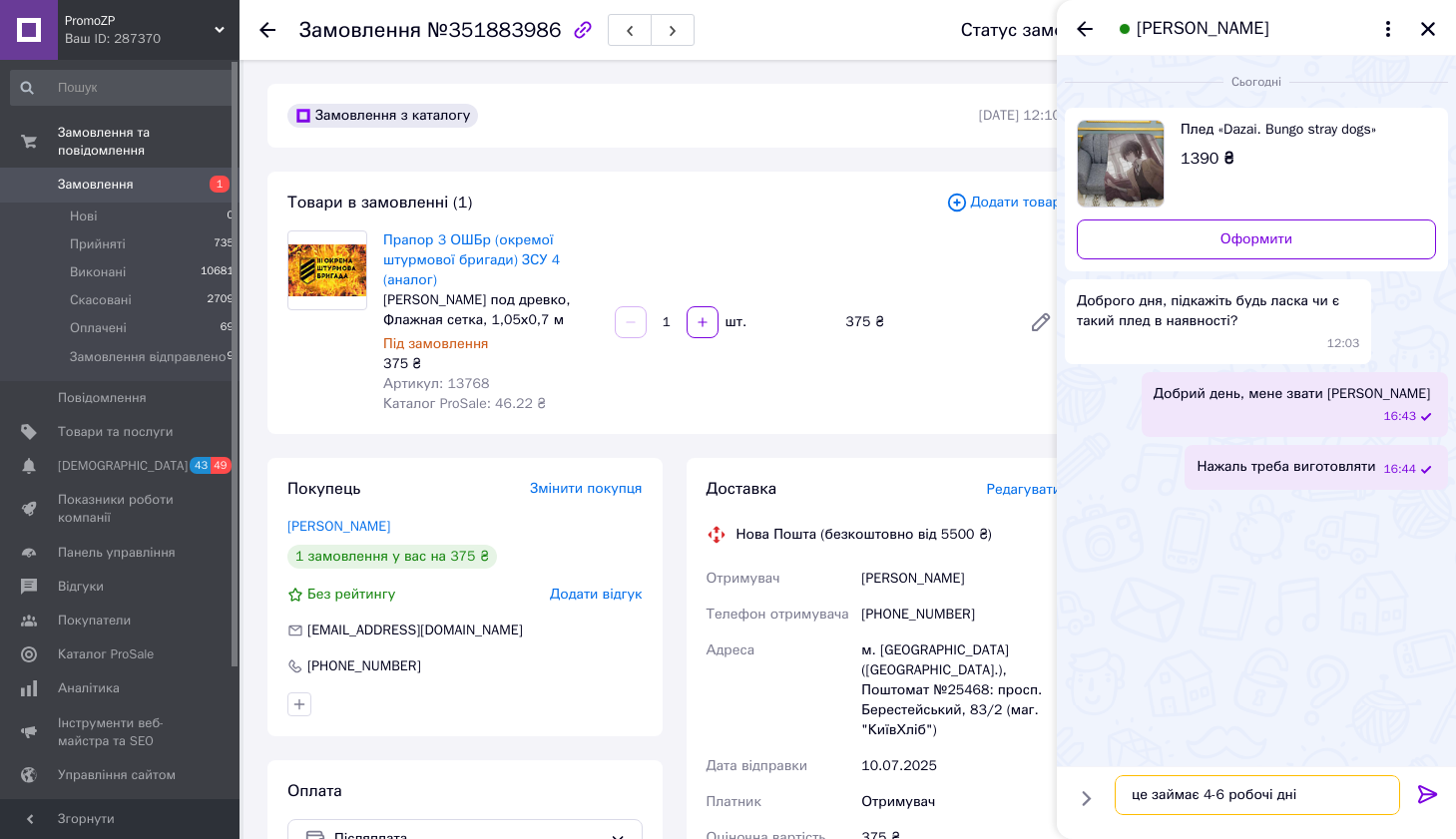 type 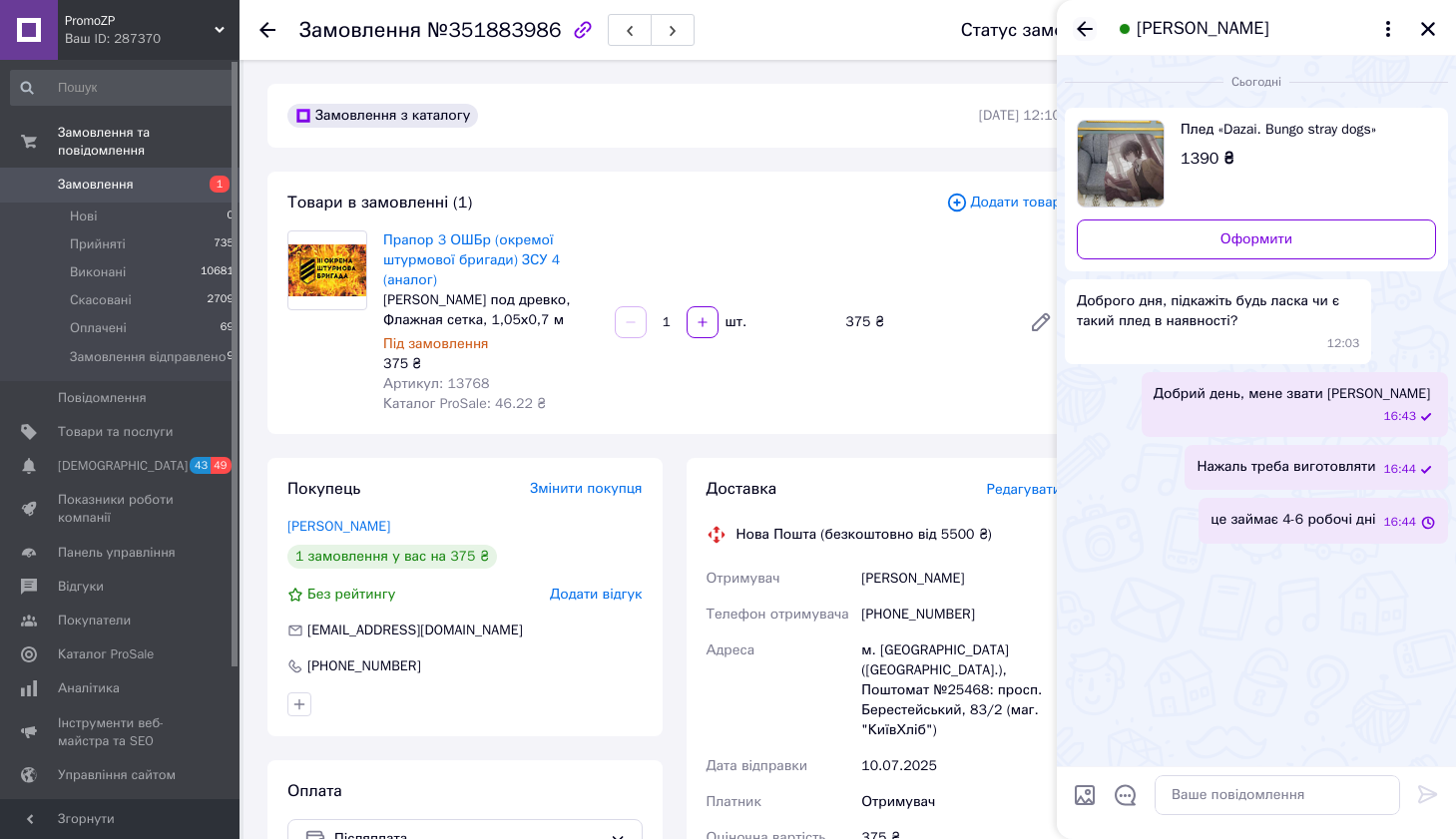 click 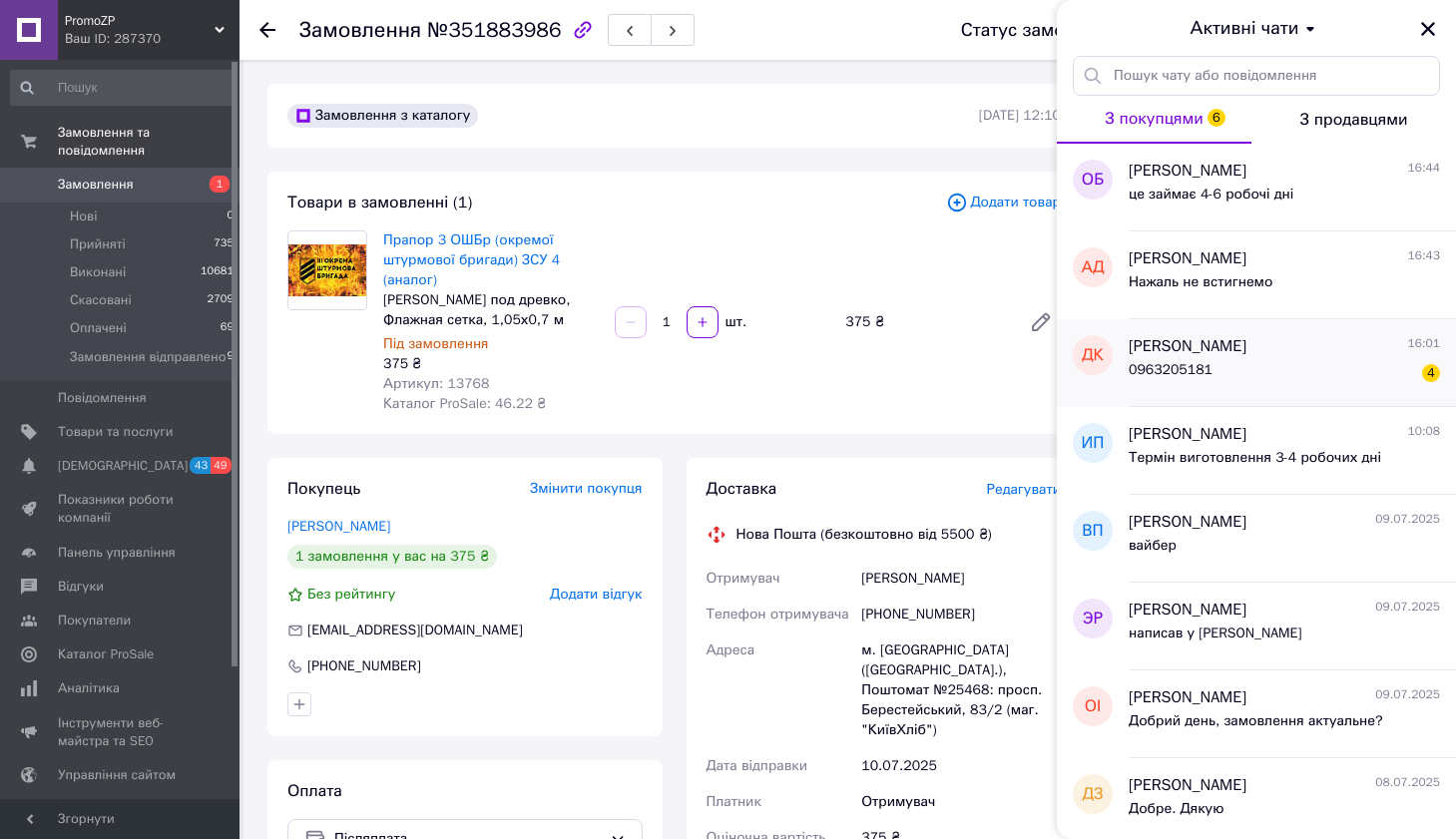 click on "0963205181" at bounding box center [1171, 370] 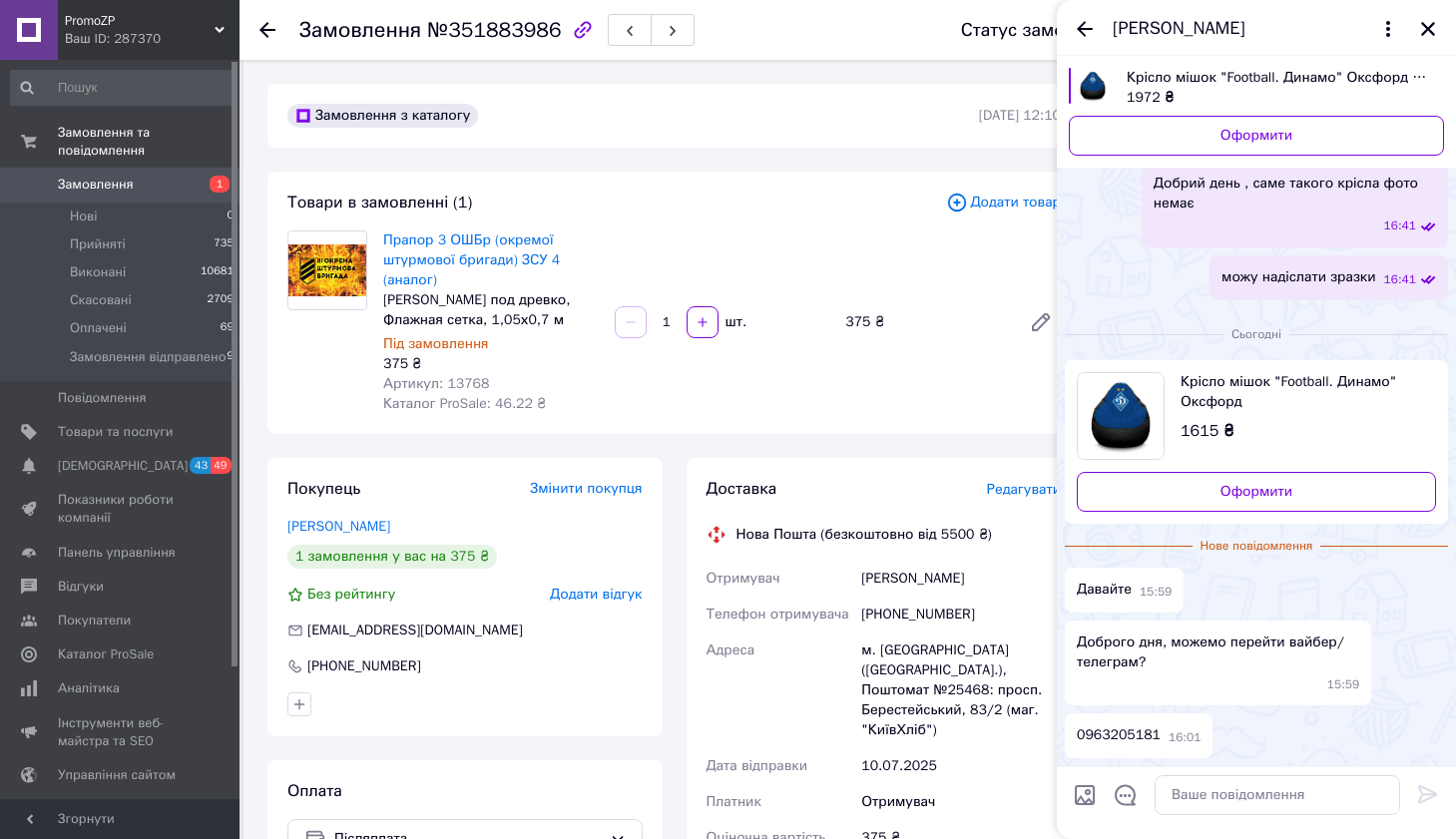 scroll, scrollTop: 436, scrollLeft: 0, axis: vertical 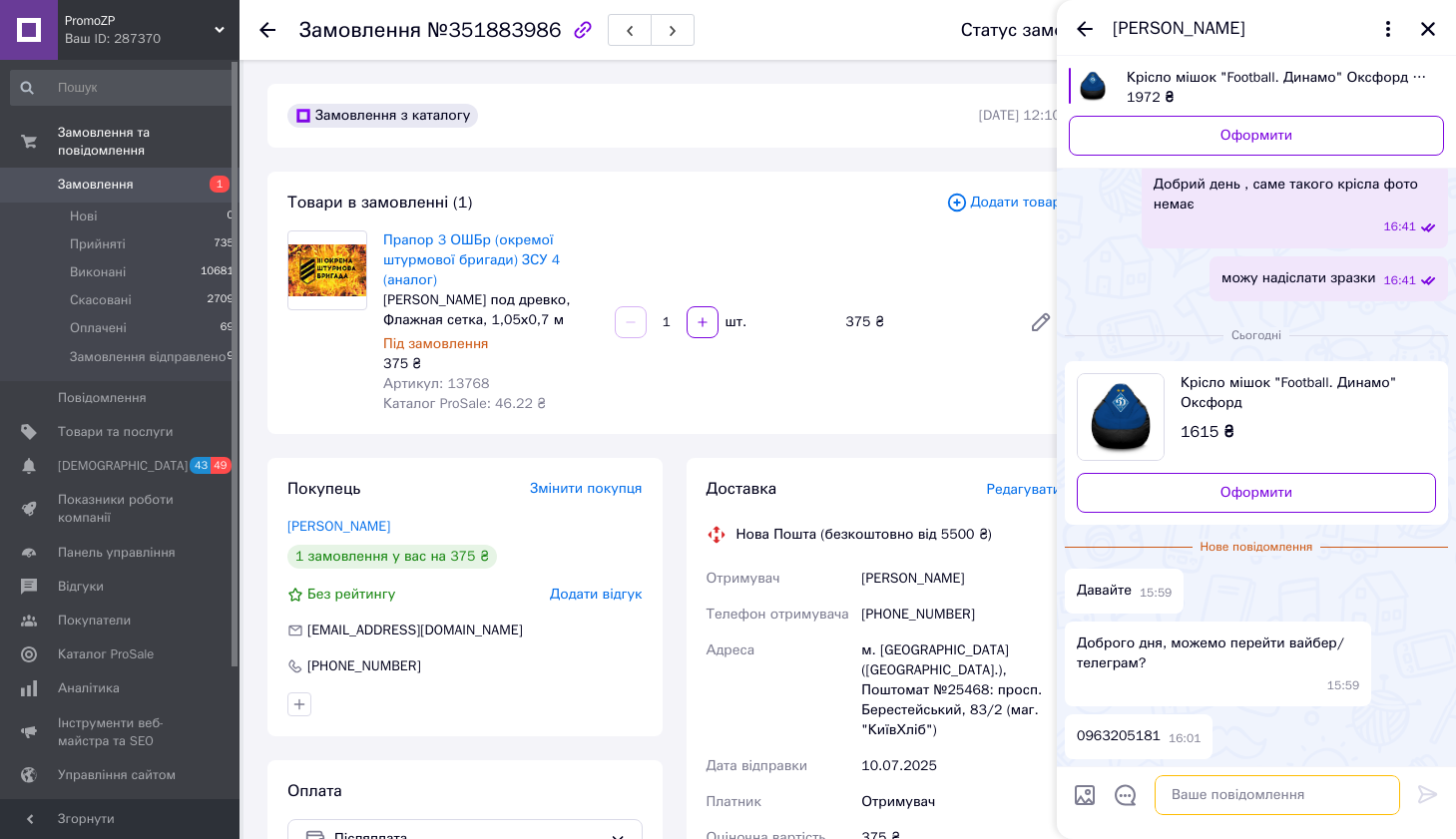 click at bounding box center [1277, 795] 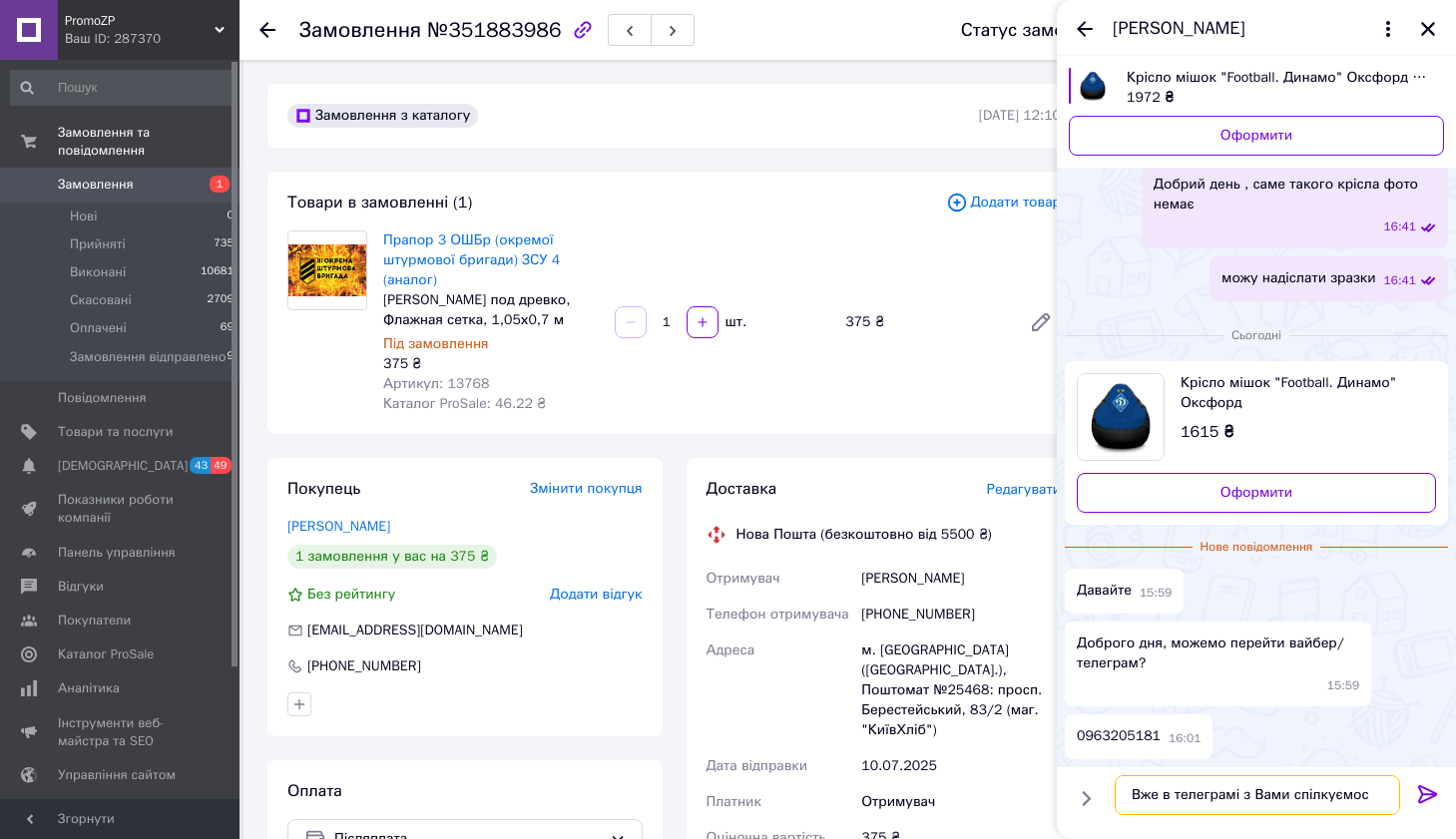 type on "Вже в телеграмі з Вами спілкуємось" 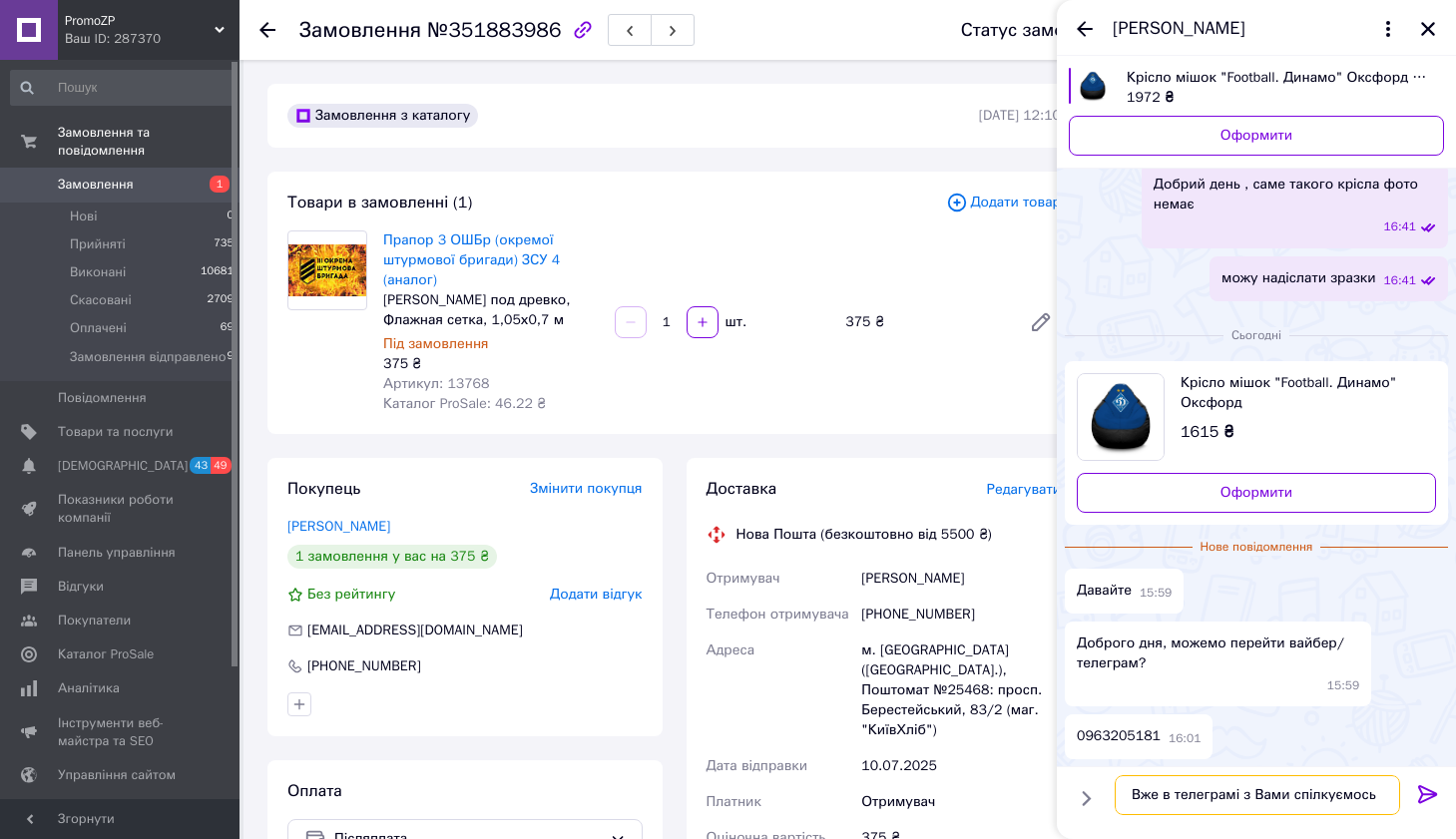 type 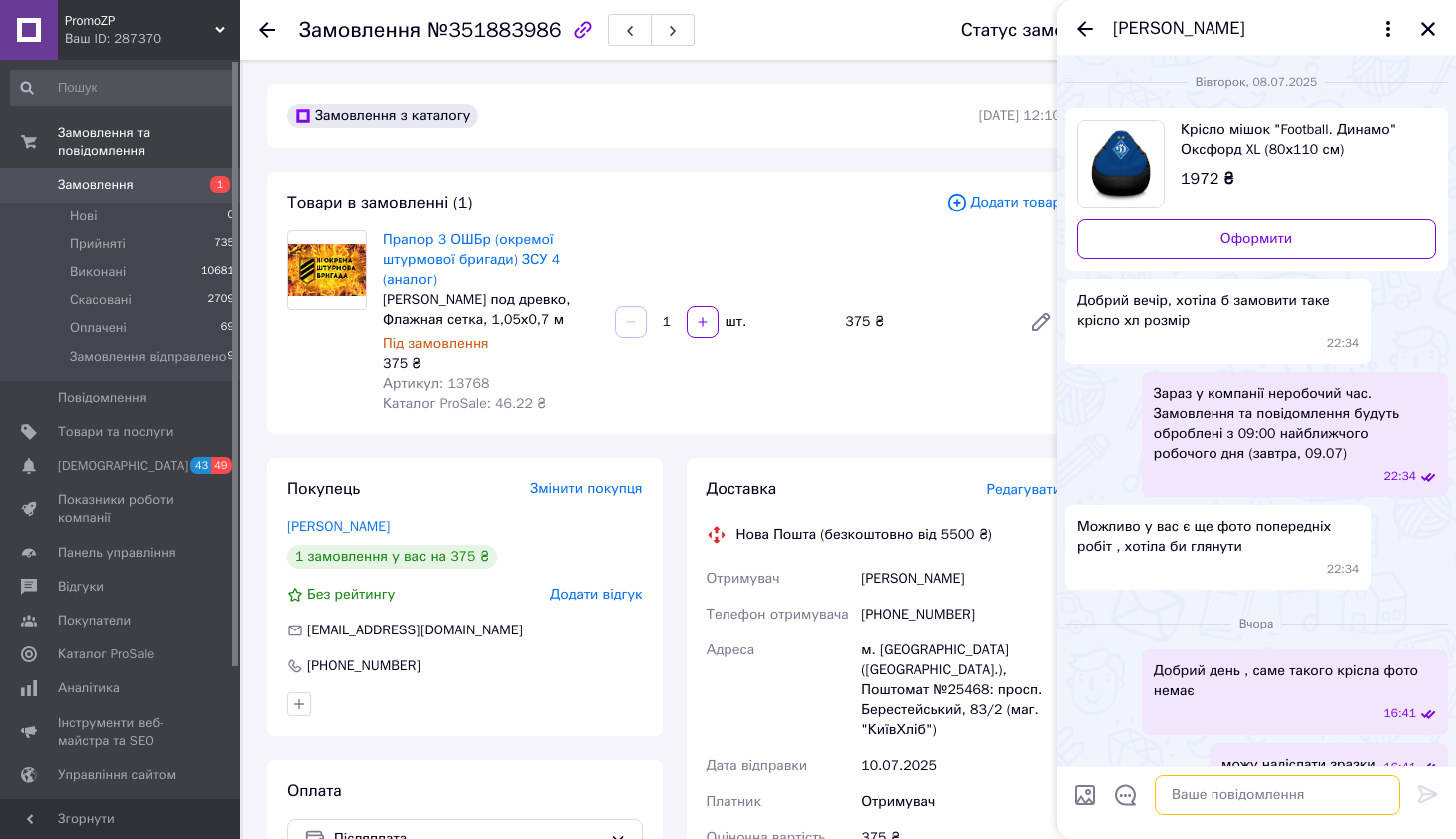 scroll, scrollTop: 0, scrollLeft: 0, axis: both 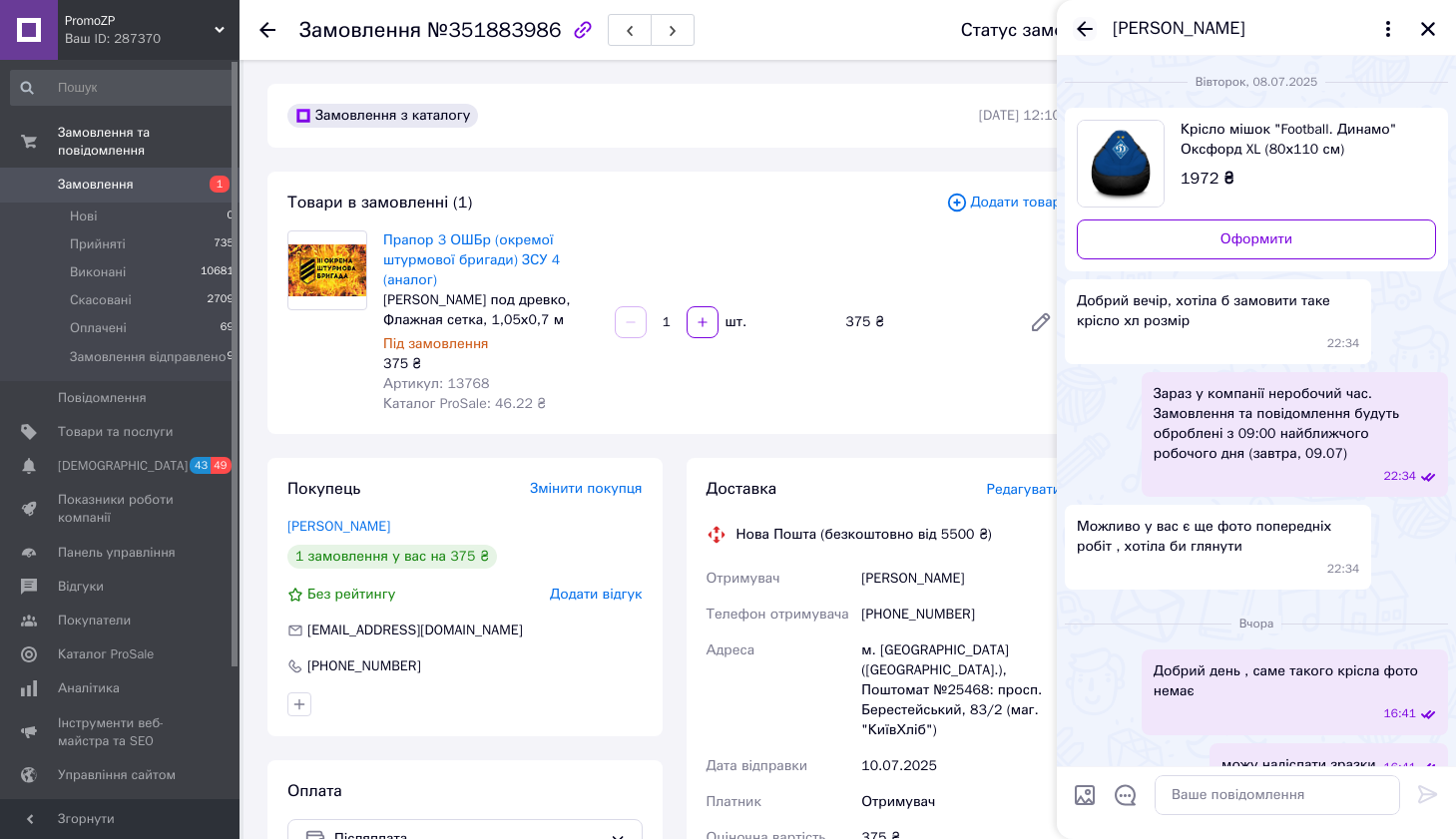 click 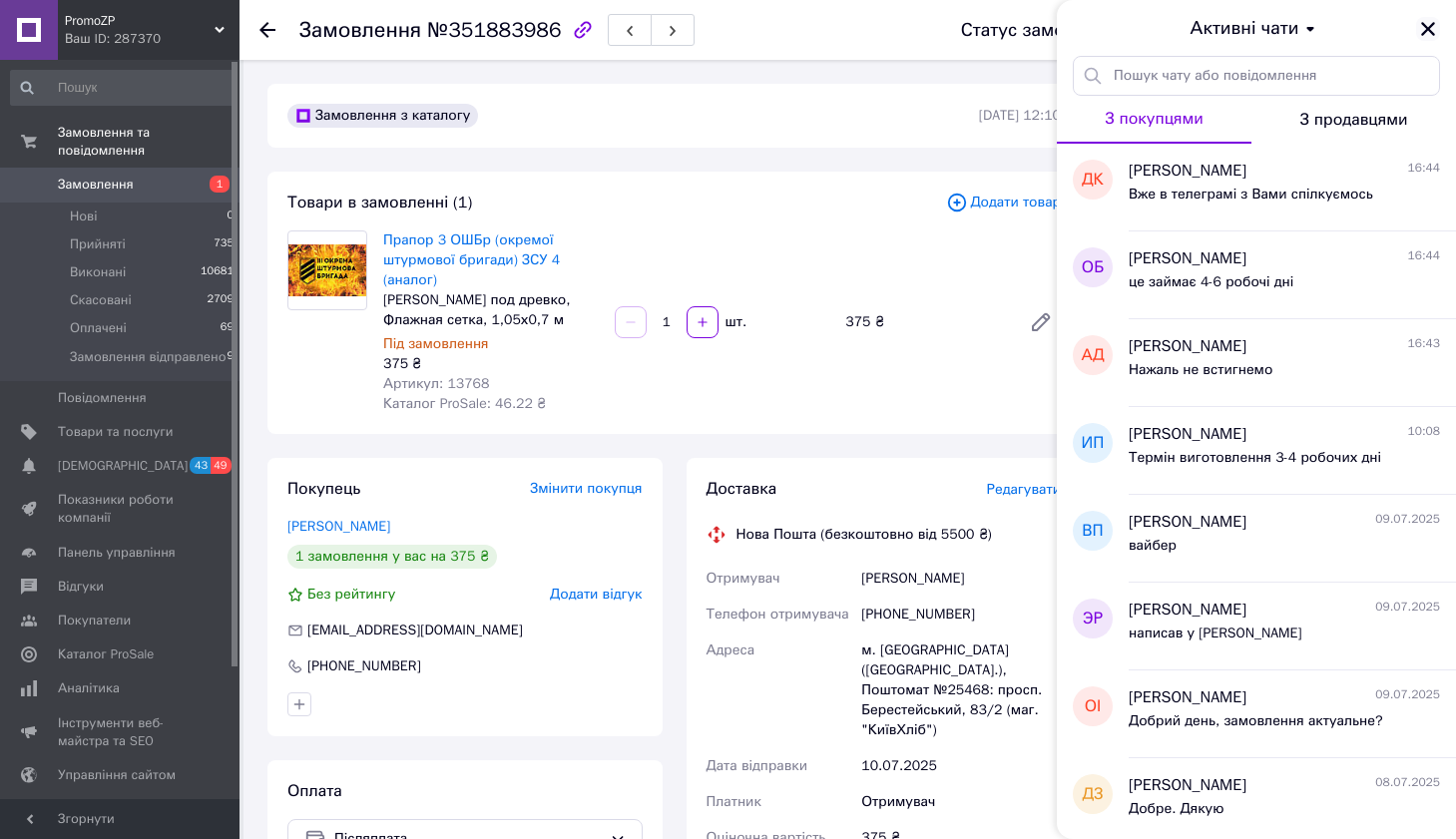 click 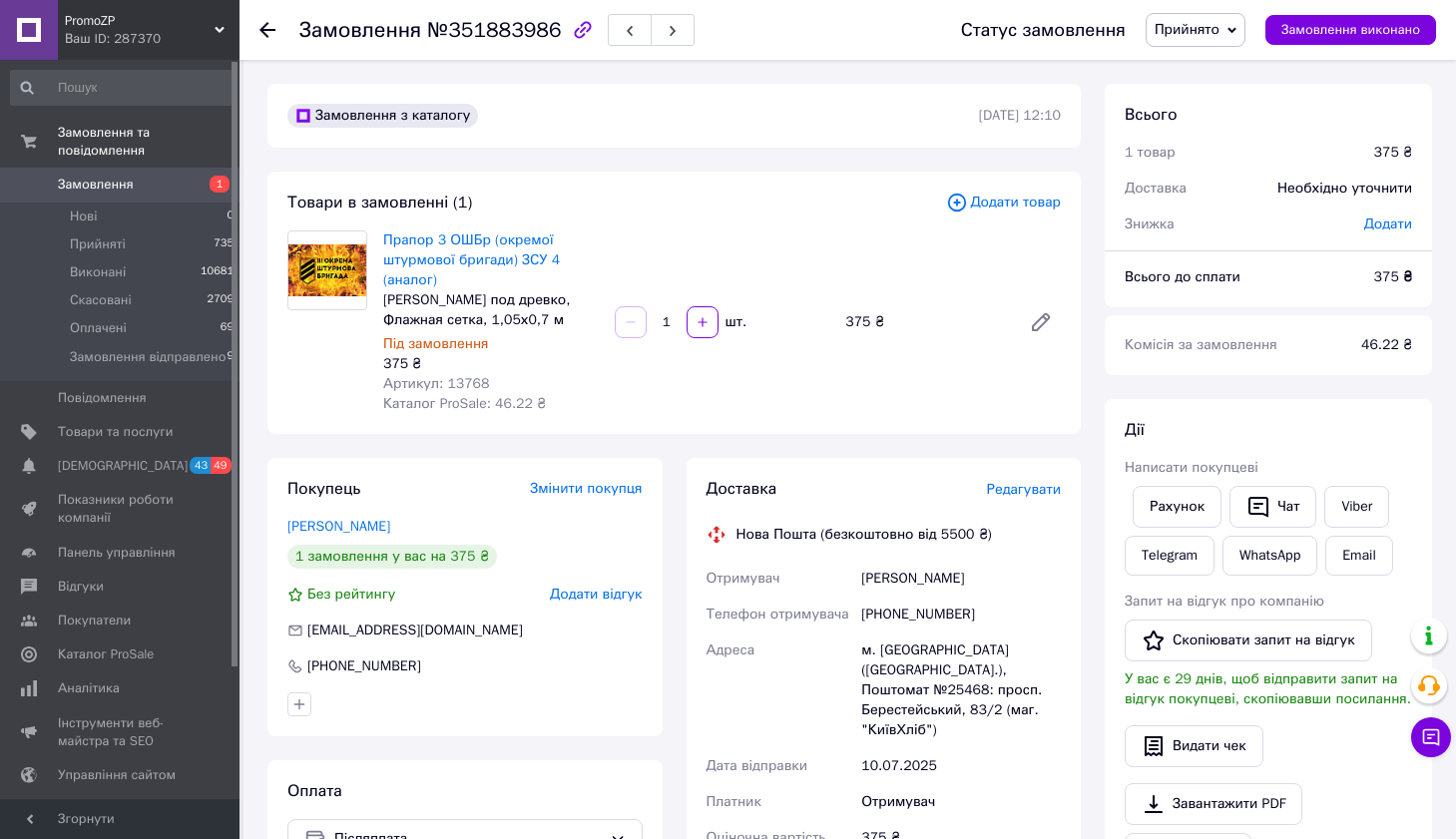 click on "Замовлення" at bounding box center [121, 185] 